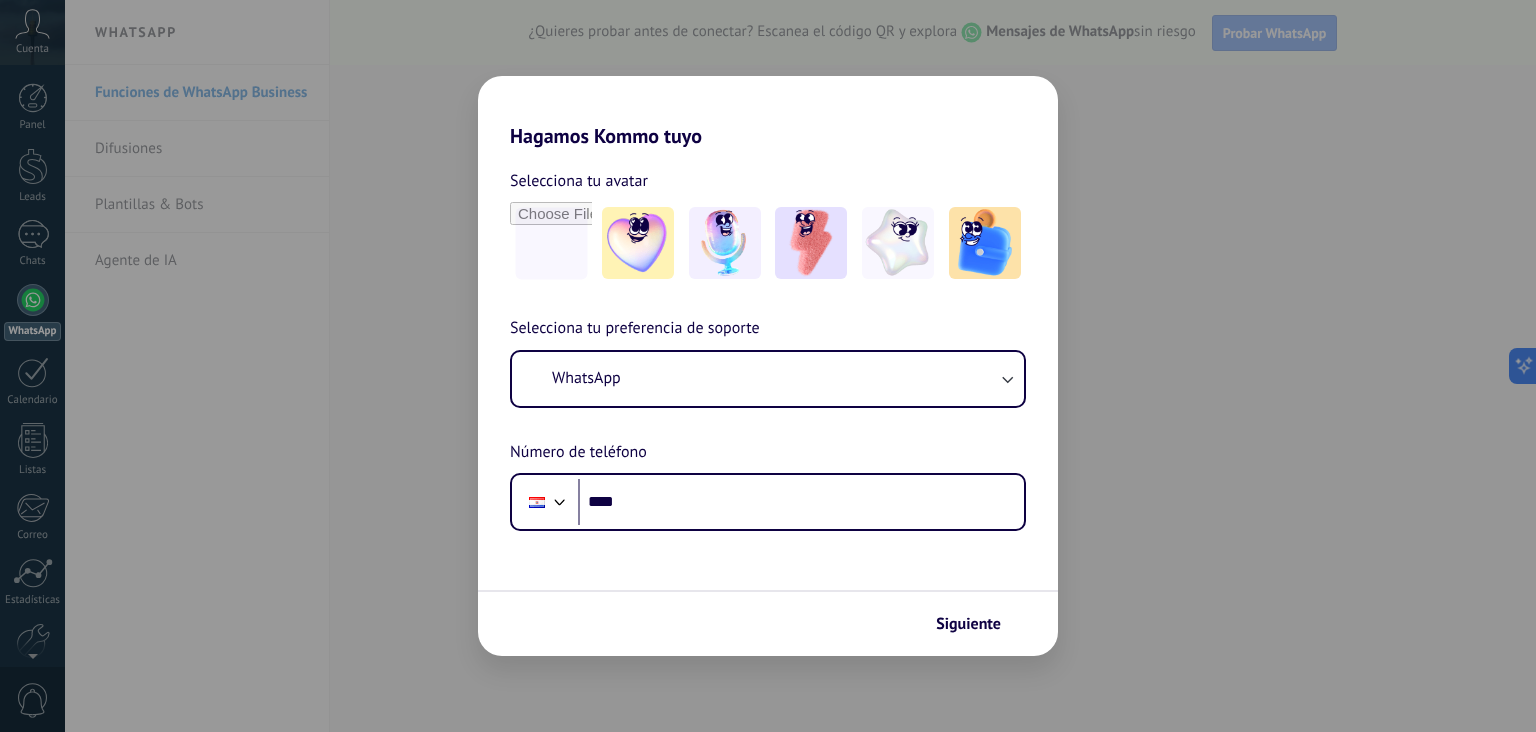 scroll, scrollTop: 0, scrollLeft: 0, axis: both 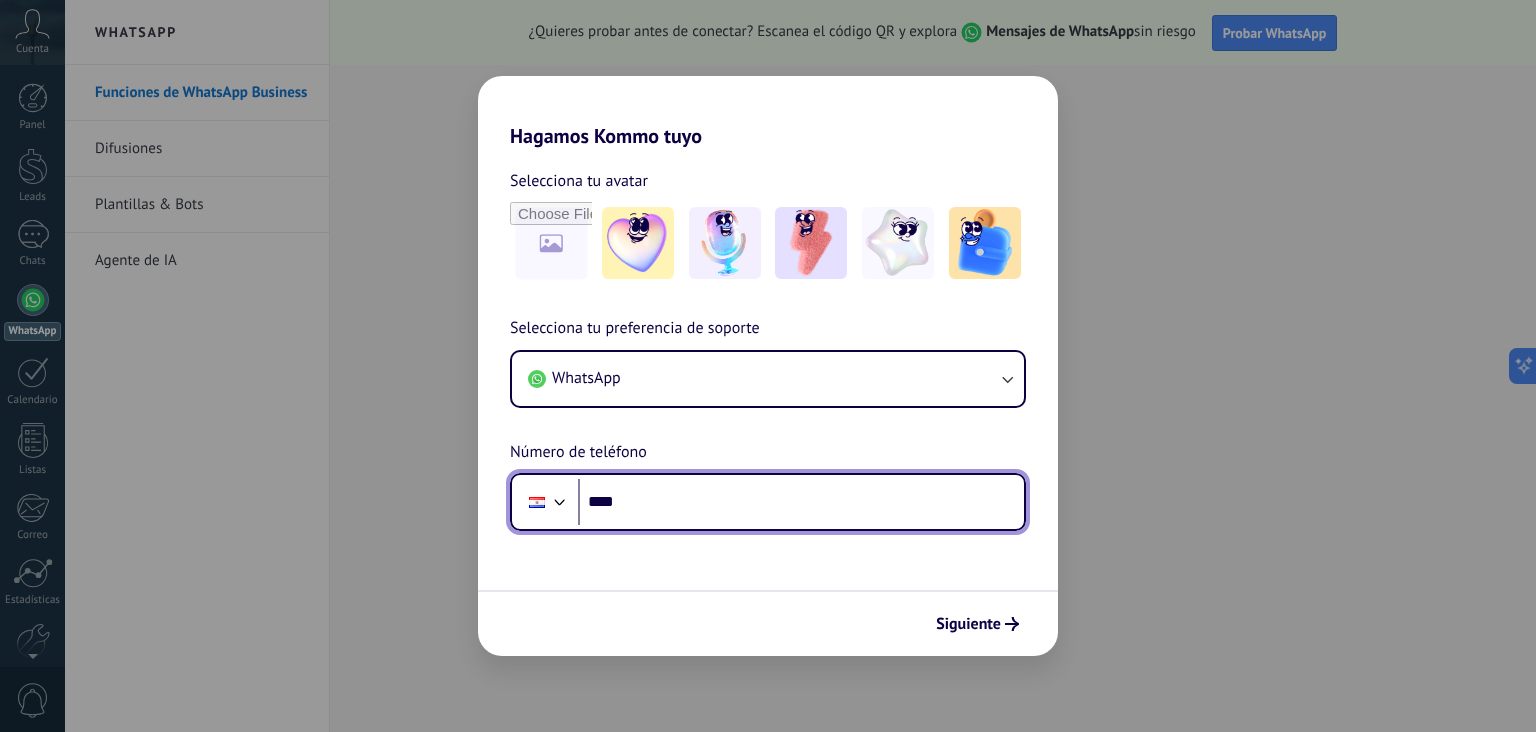 click on "****" at bounding box center [801, 502] 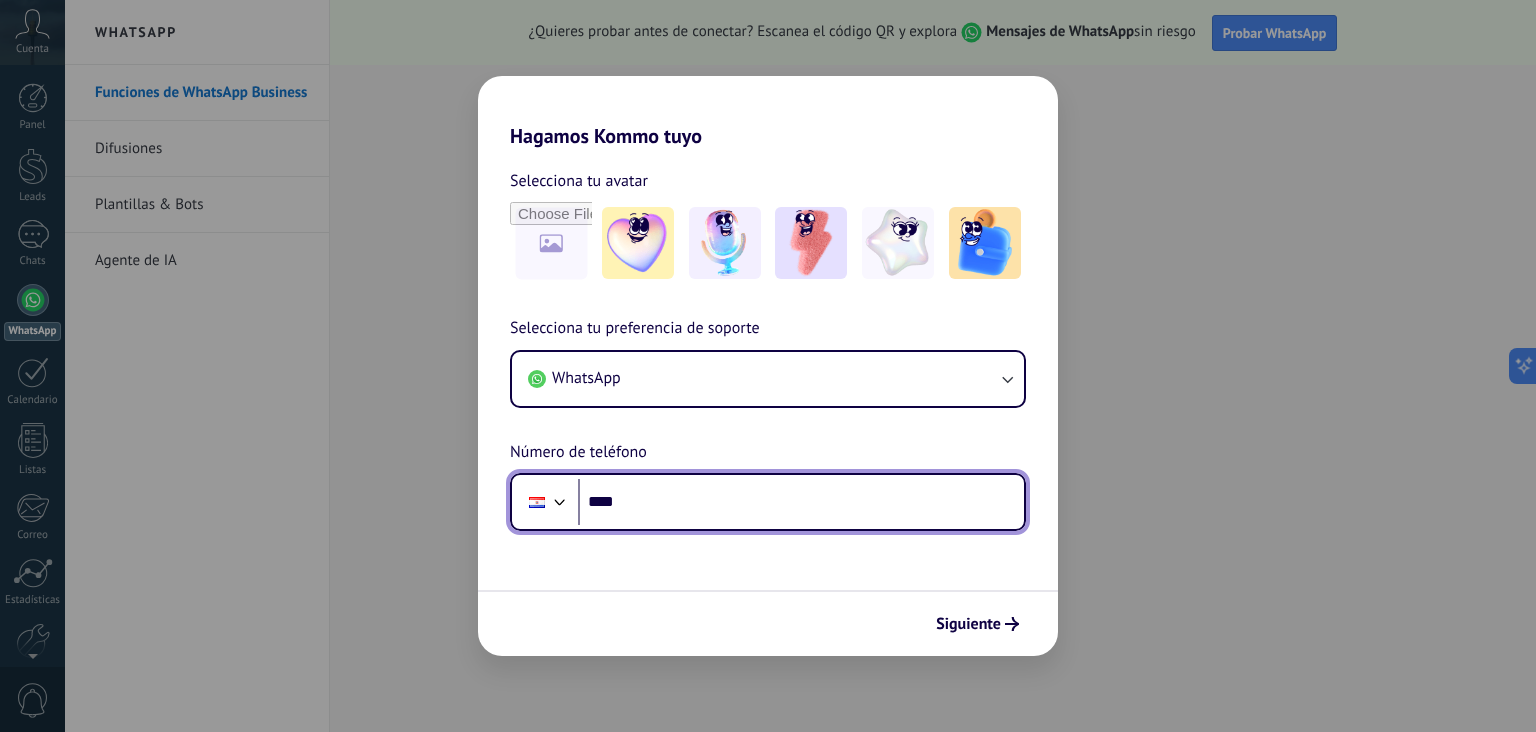 click at bounding box center [537, 502] 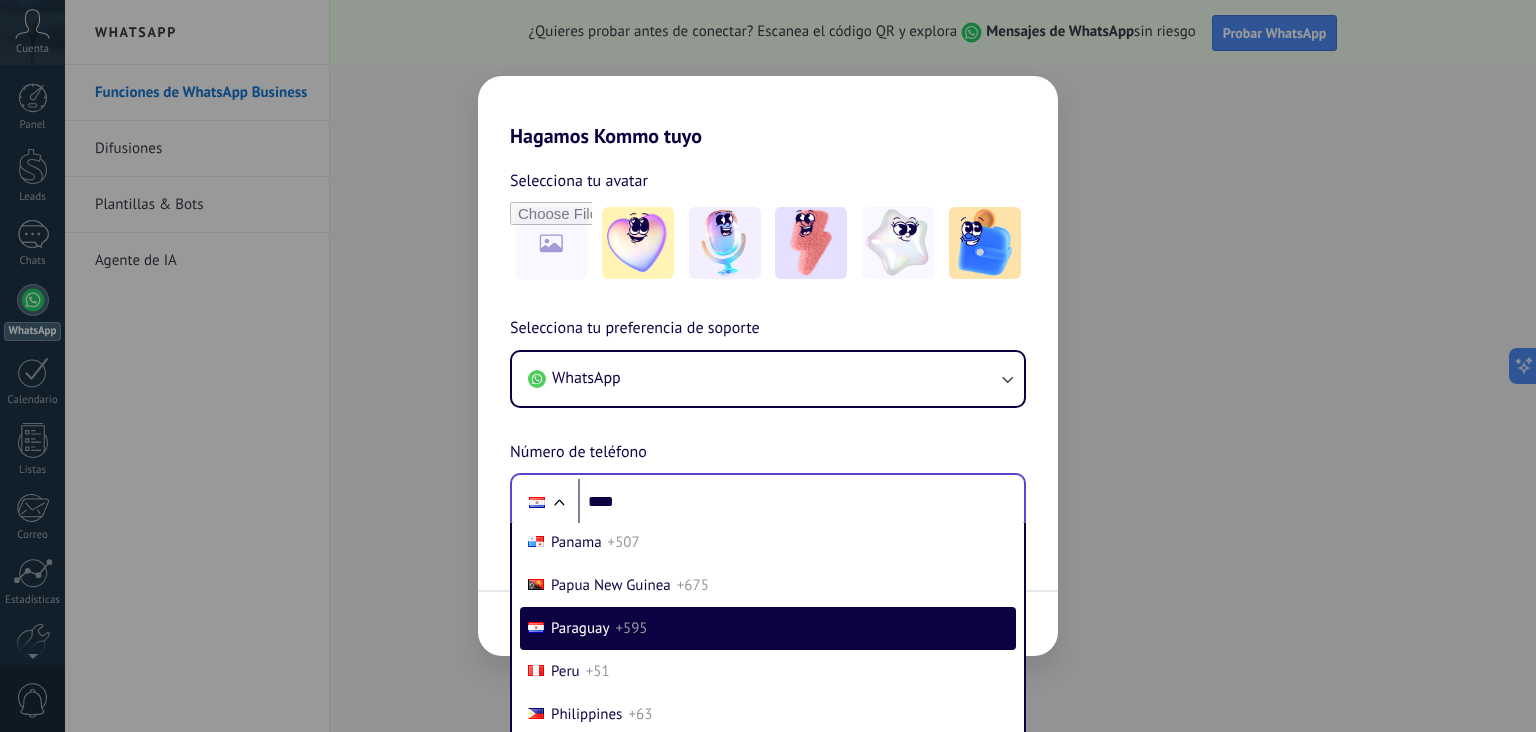 scroll, scrollTop: 6238, scrollLeft: 0, axis: vertical 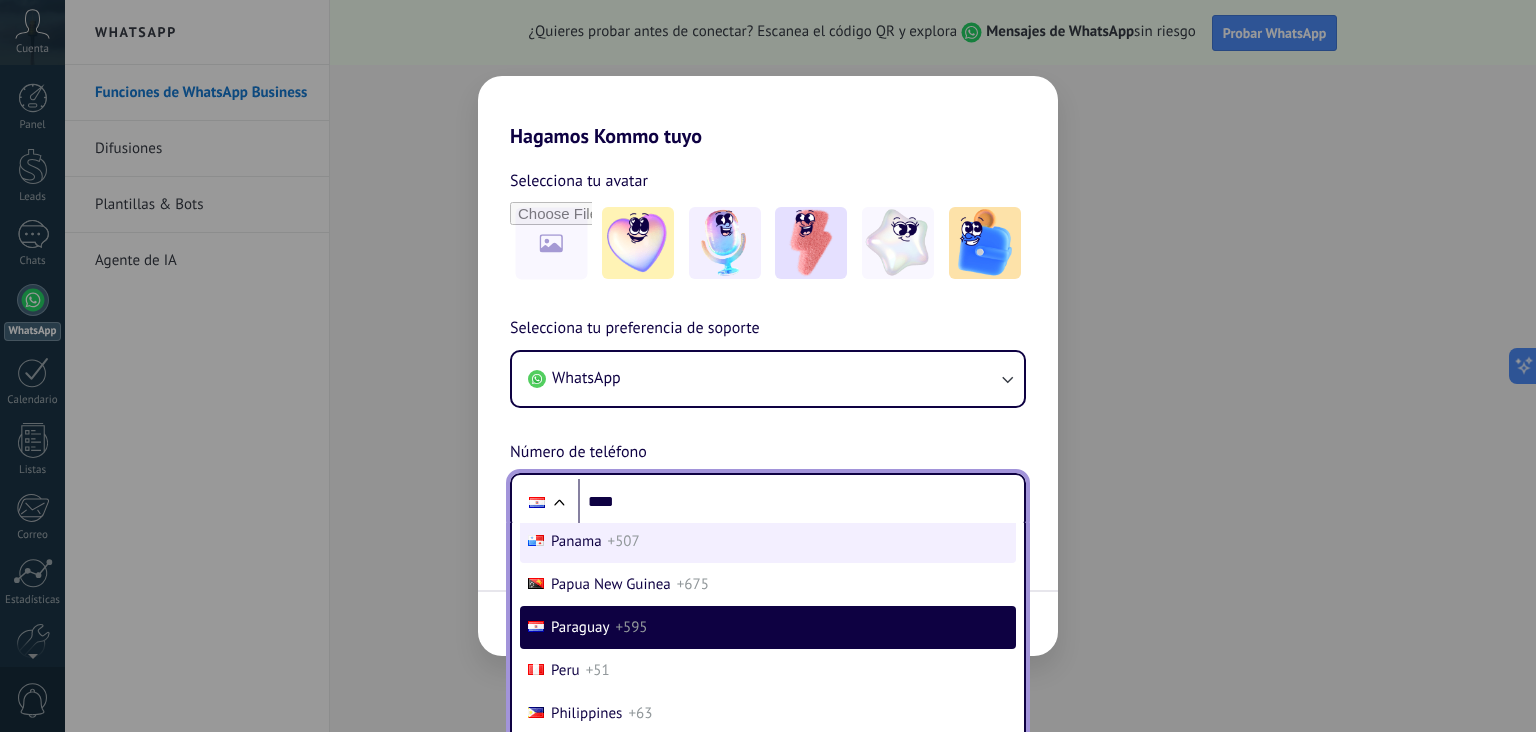 click on "[COUNTRY]+[PHONE_CODE]" at bounding box center (768, 541) 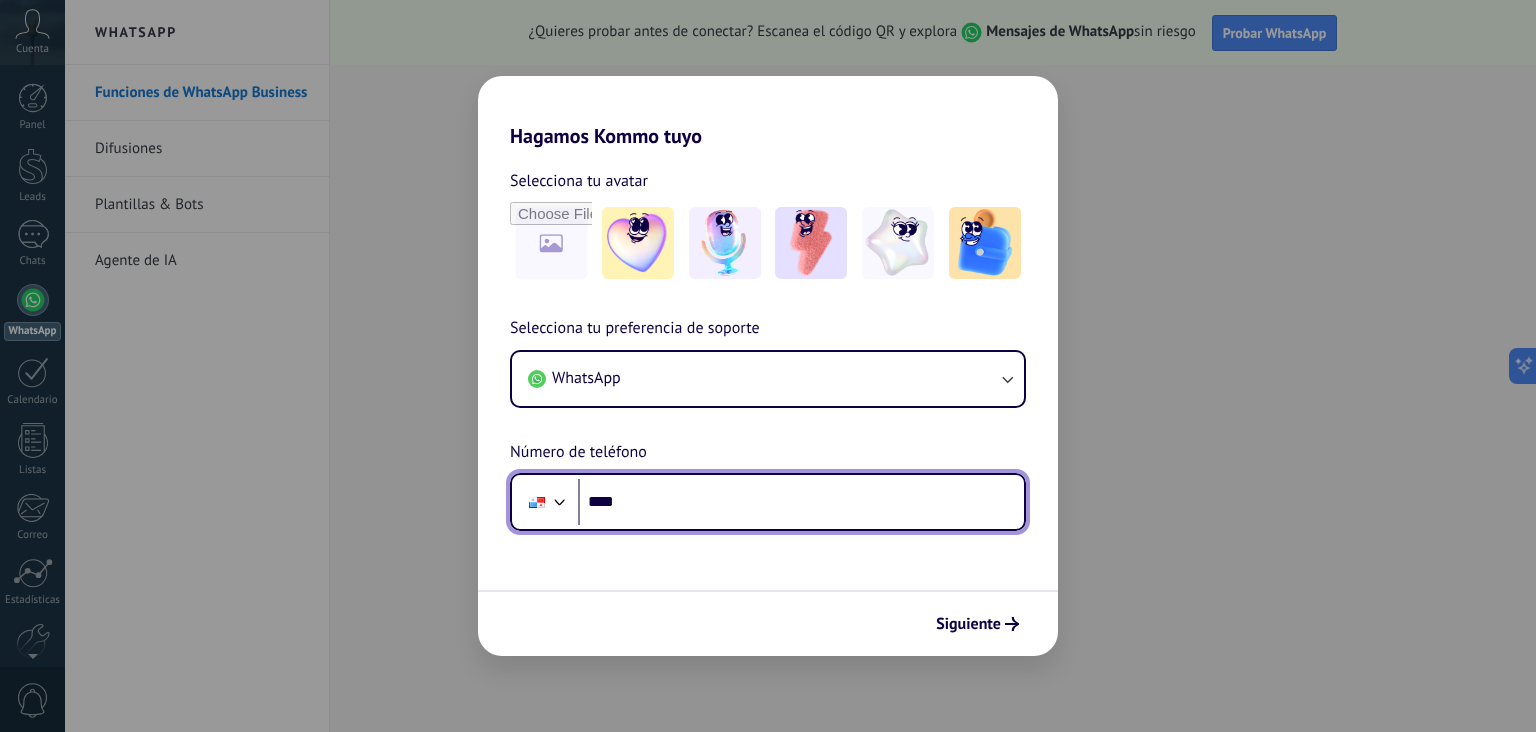 click on "****" at bounding box center [801, 502] 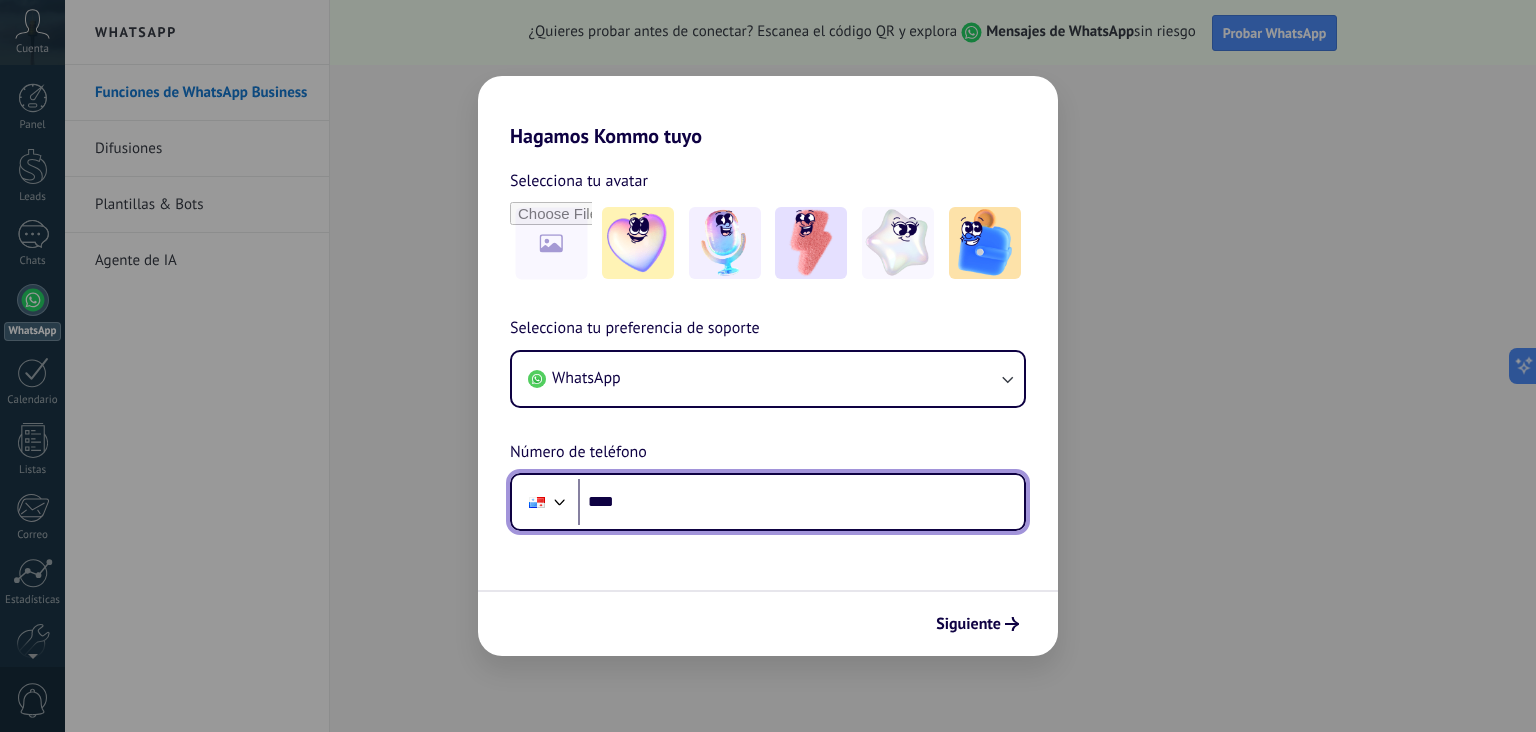 click on "****" at bounding box center (801, 502) 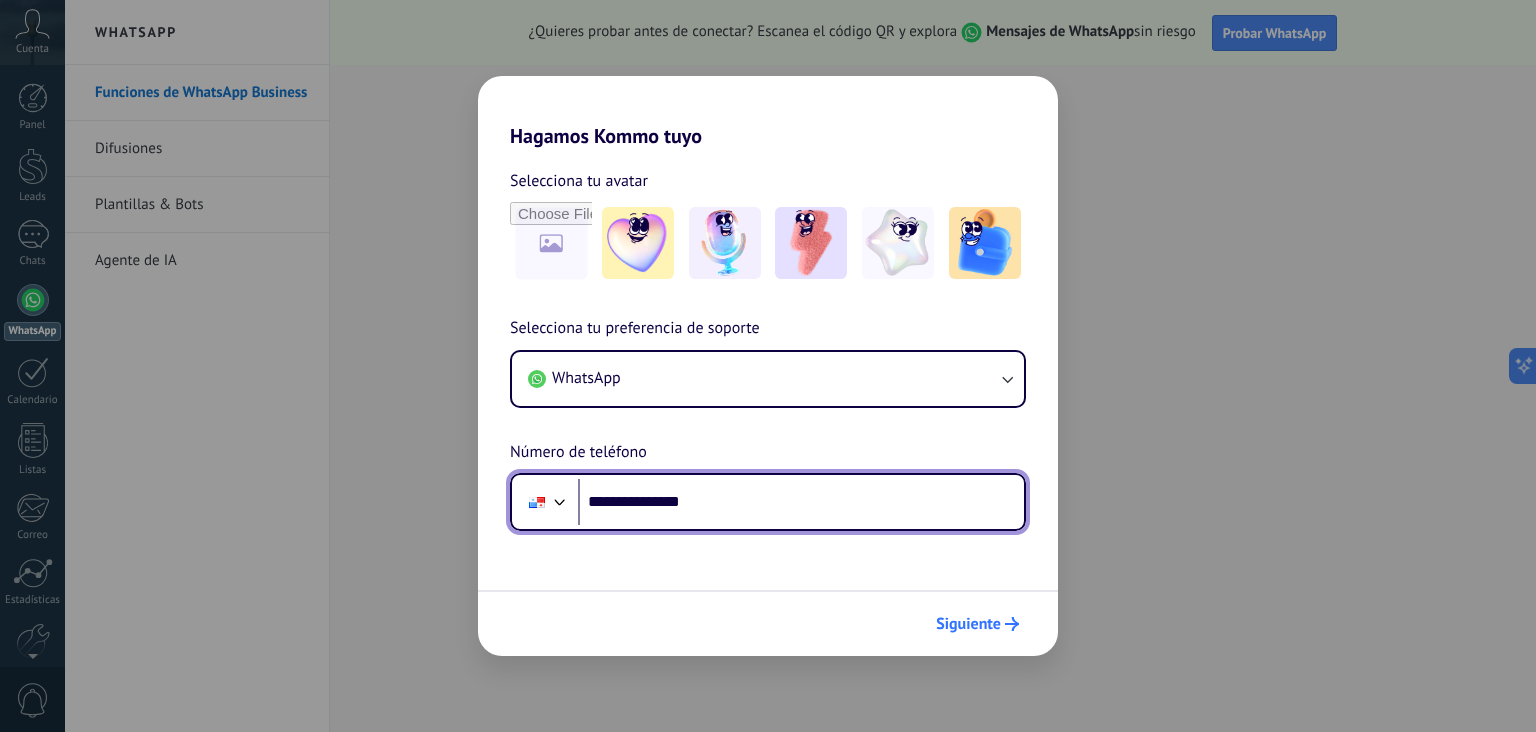 type on "**********" 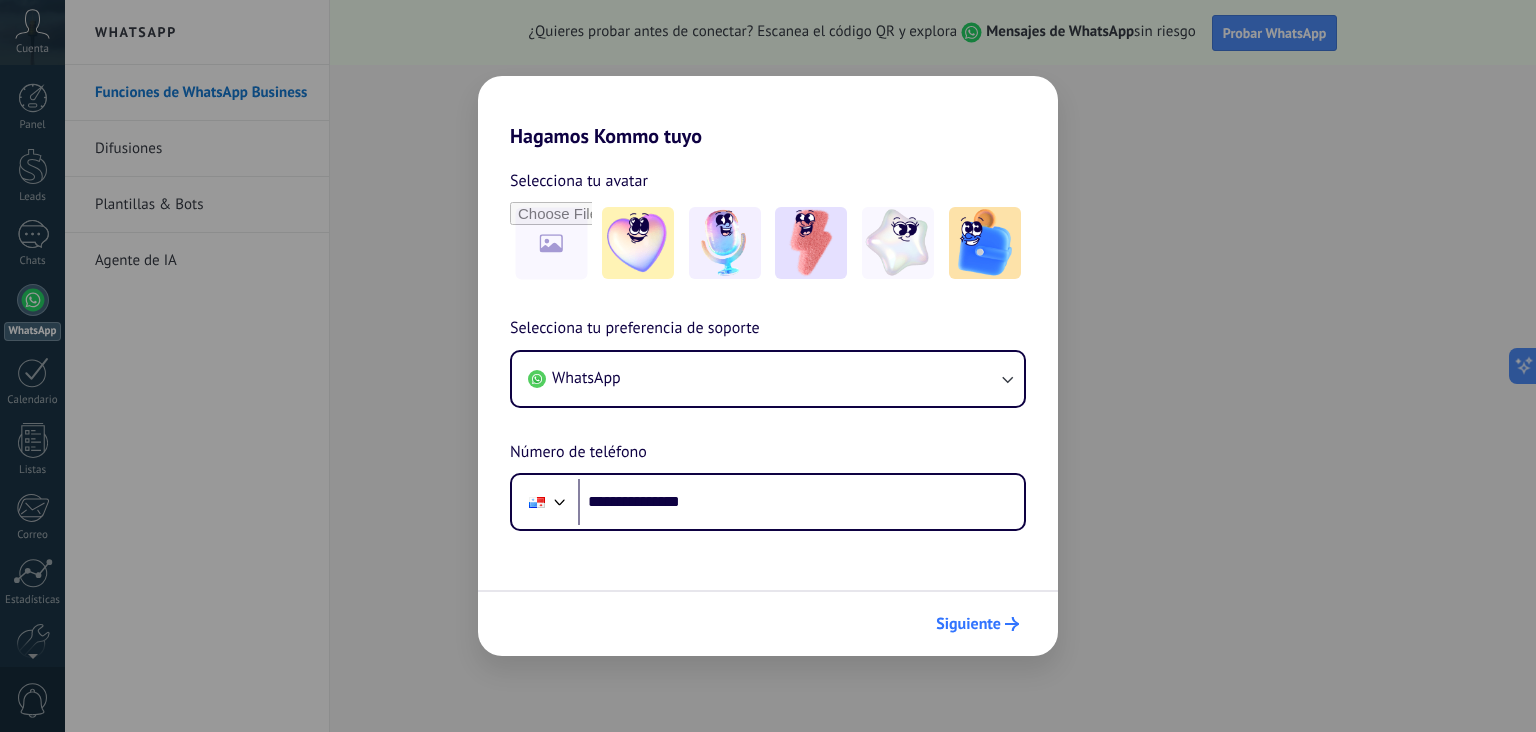 click on "Siguiente" at bounding box center (968, 624) 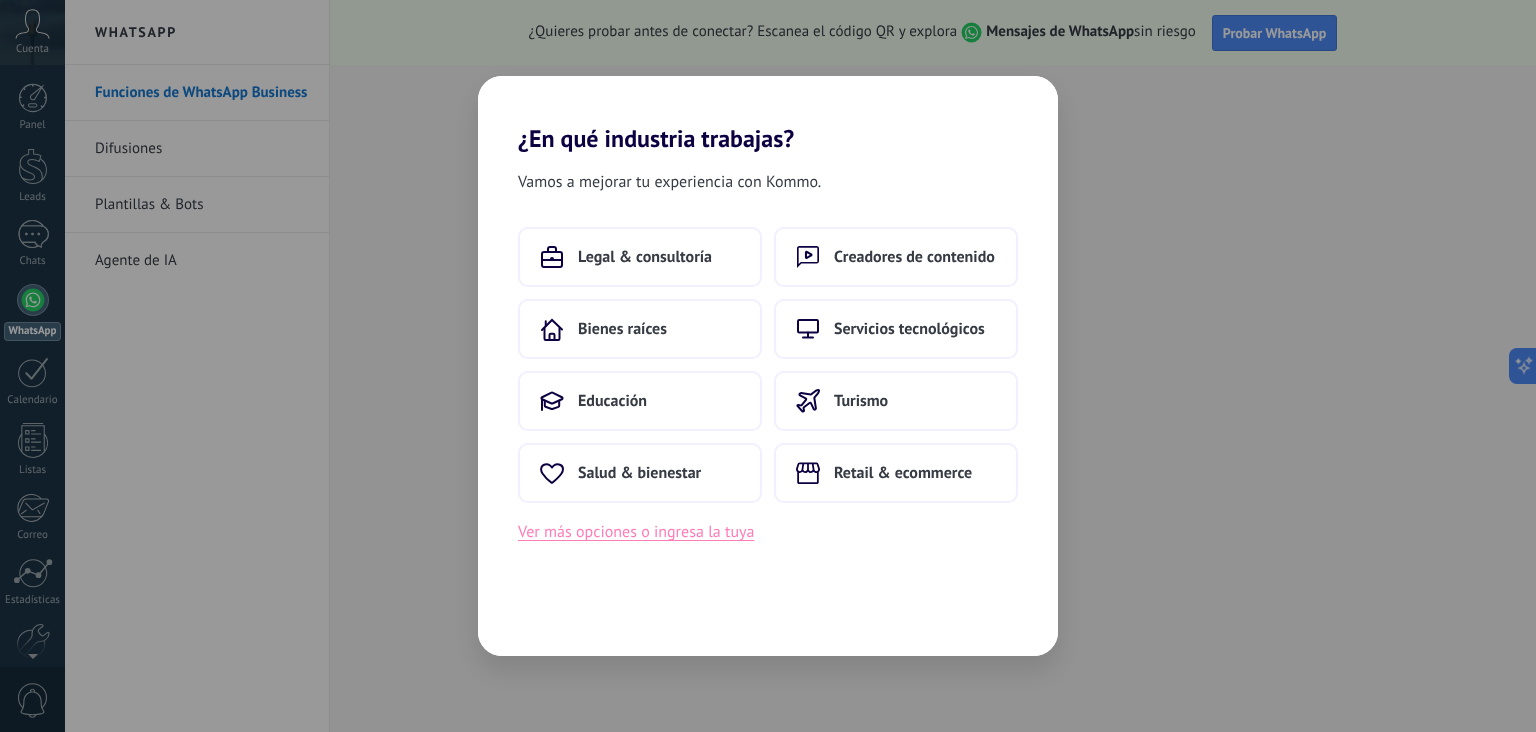 click on "Ver más opciones o ingresa la tuya" at bounding box center (636, 532) 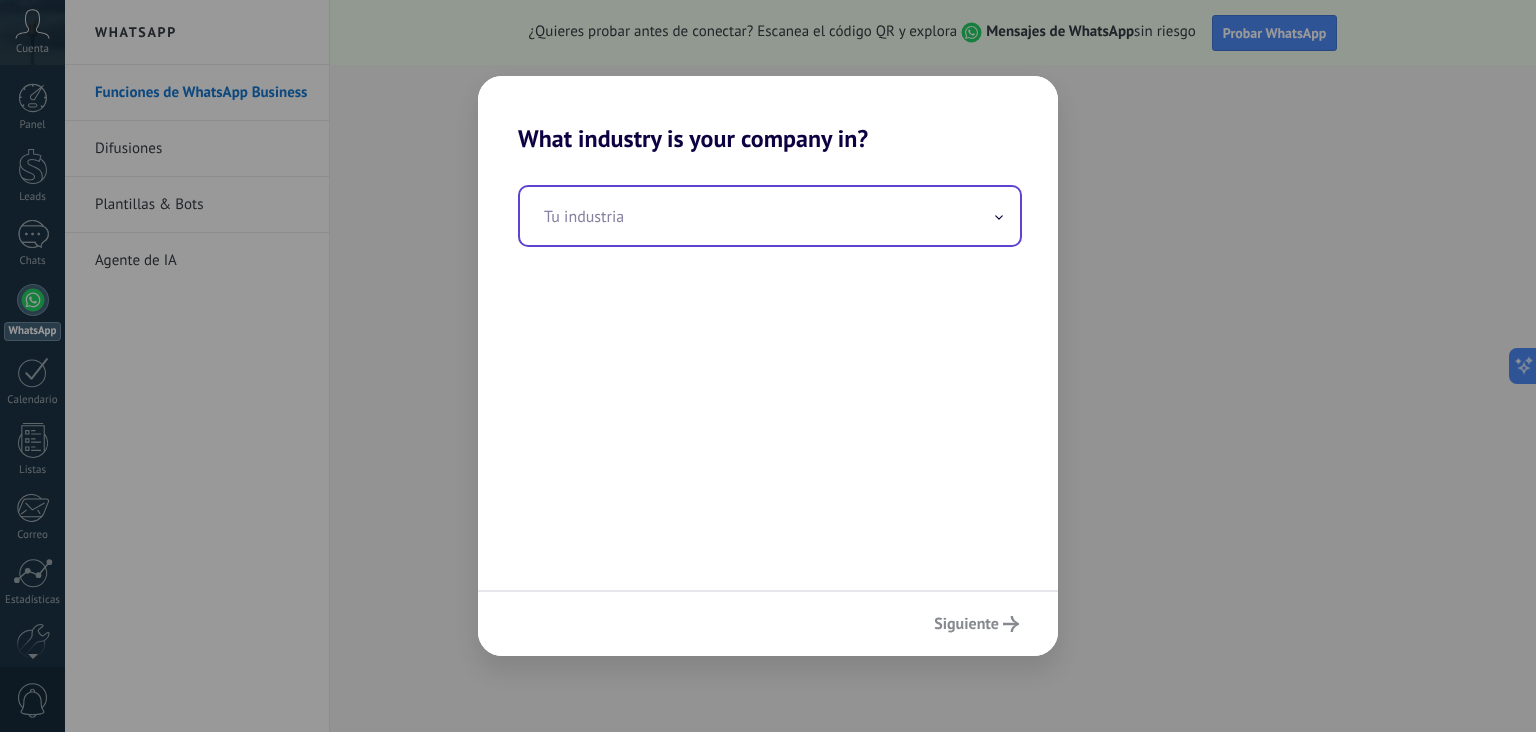click at bounding box center (770, 216) 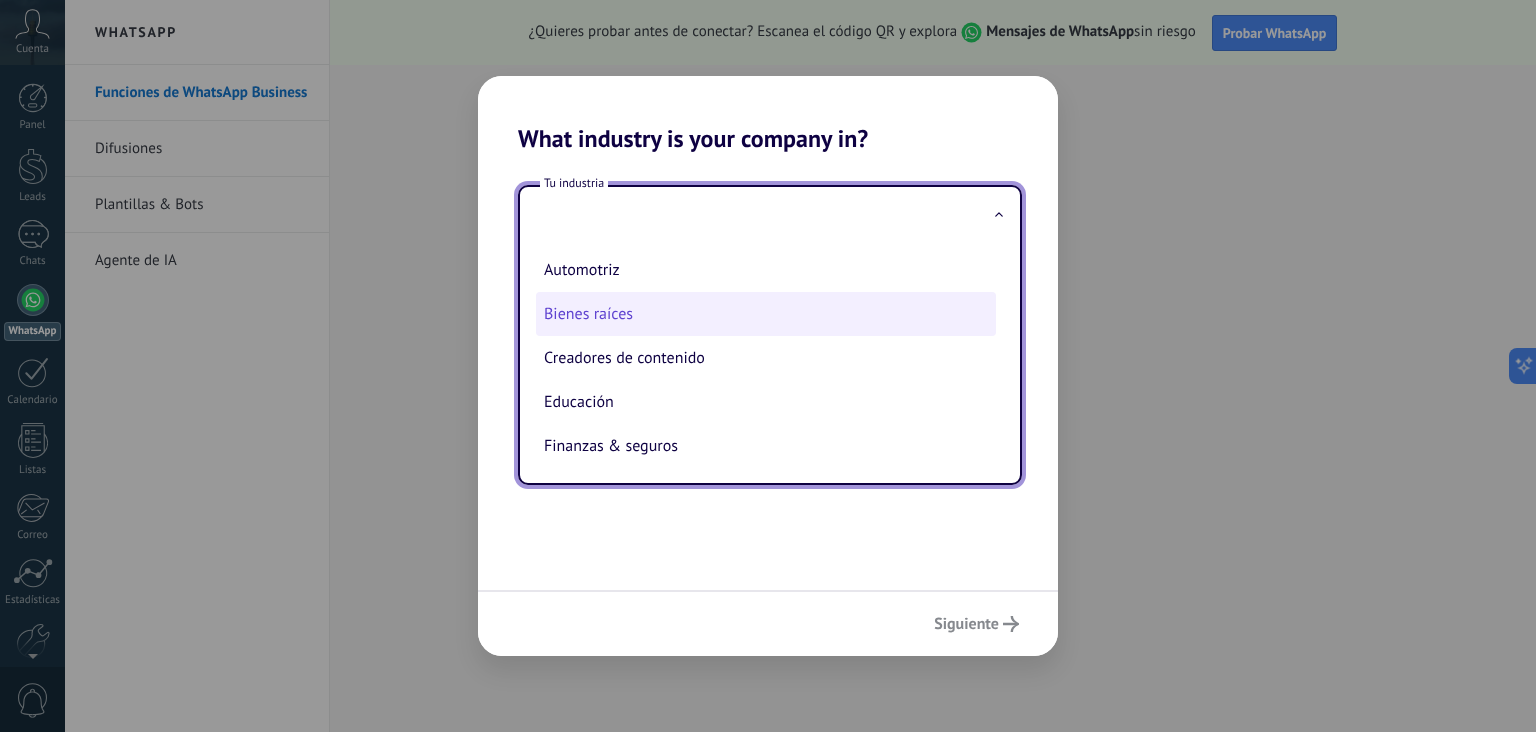 scroll, scrollTop: 0, scrollLeft: 0, axis: both 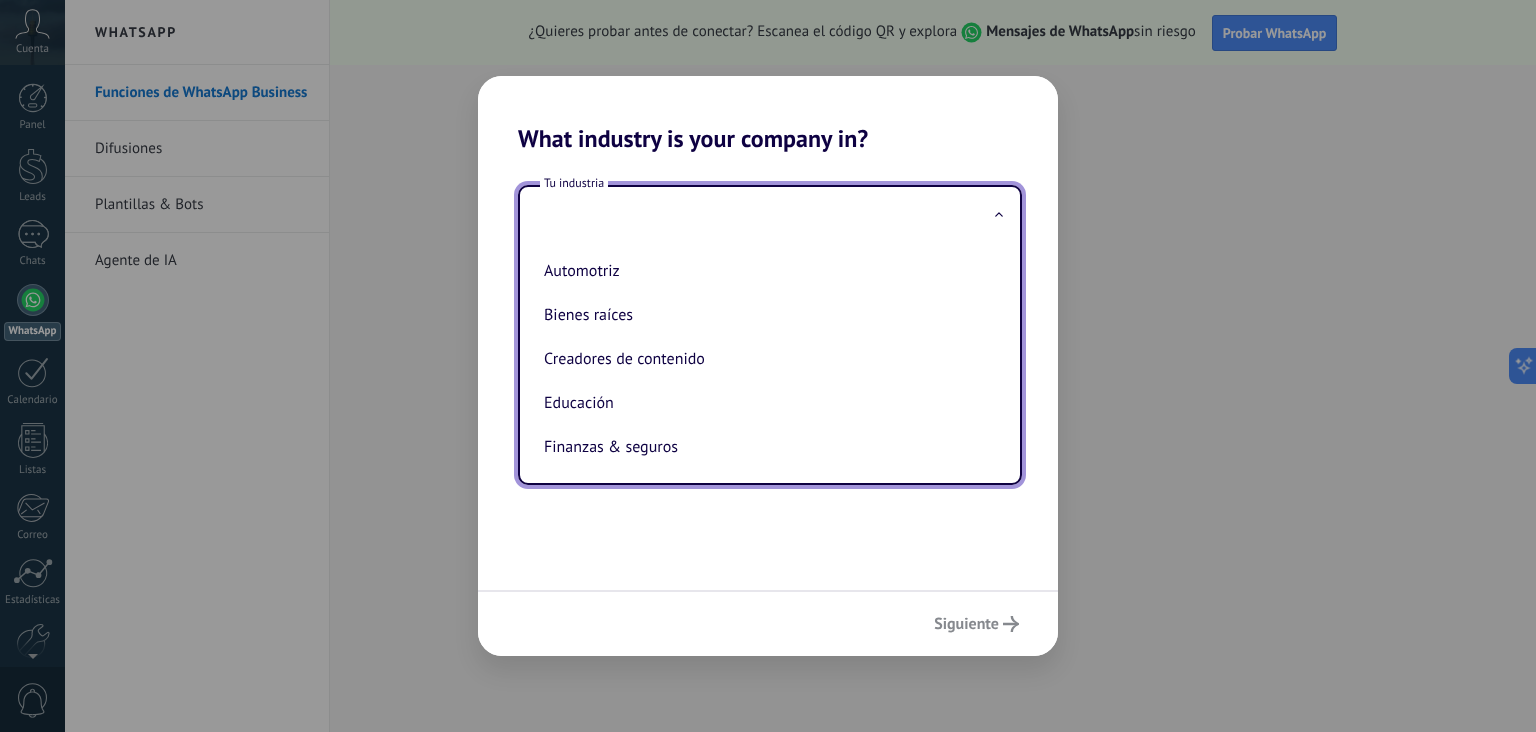 click at bounding box center [770, 216] 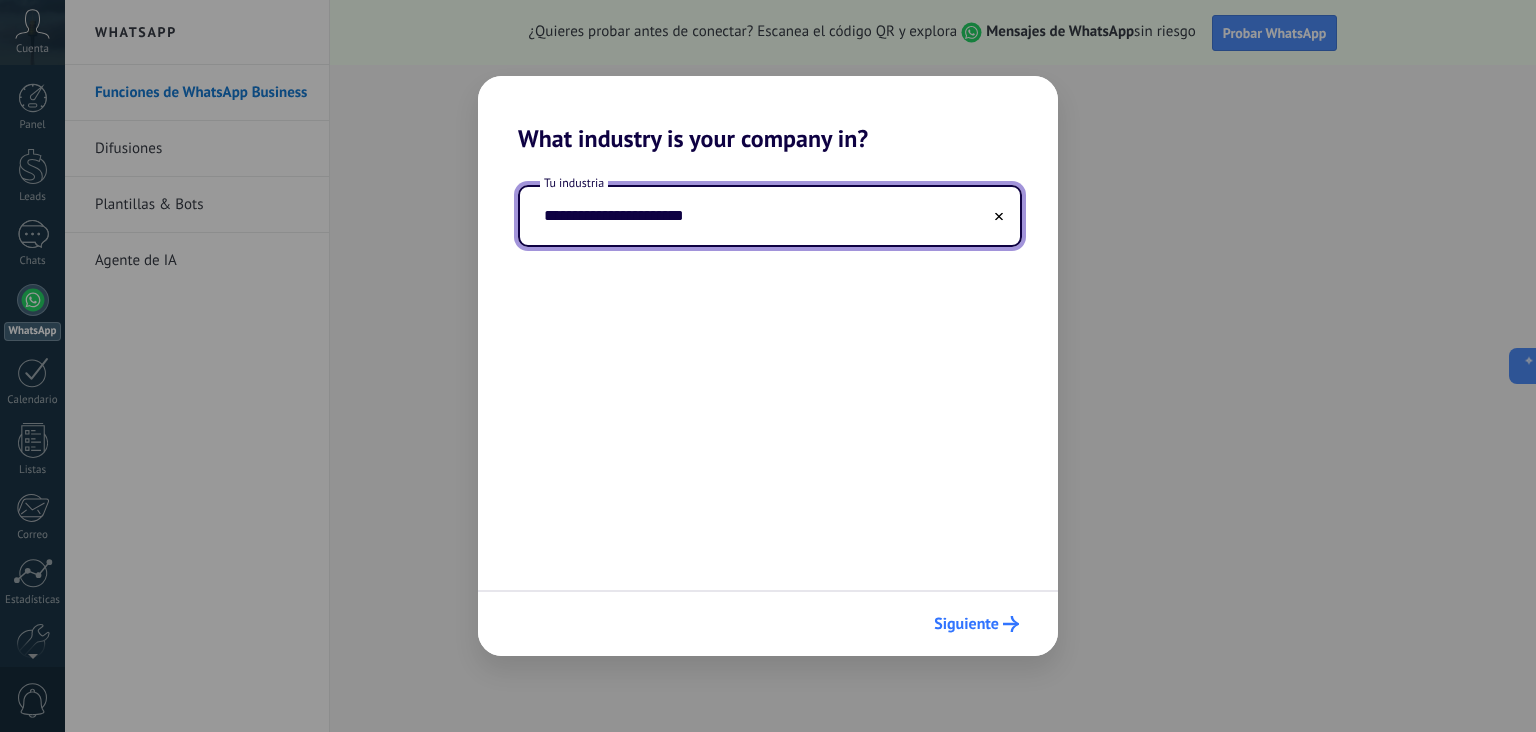type on "**********" 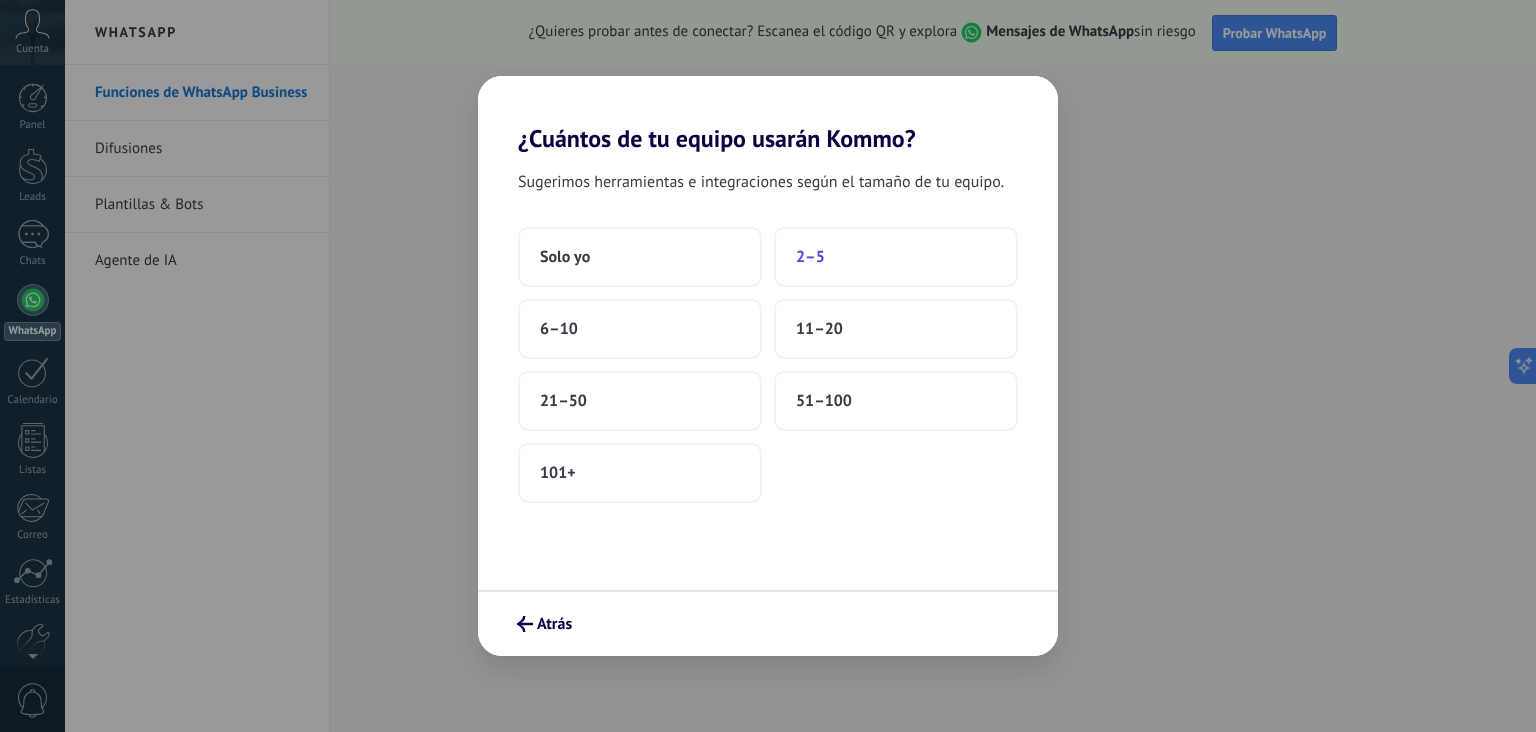 click on "2–5" at bounding box center [896, 257] 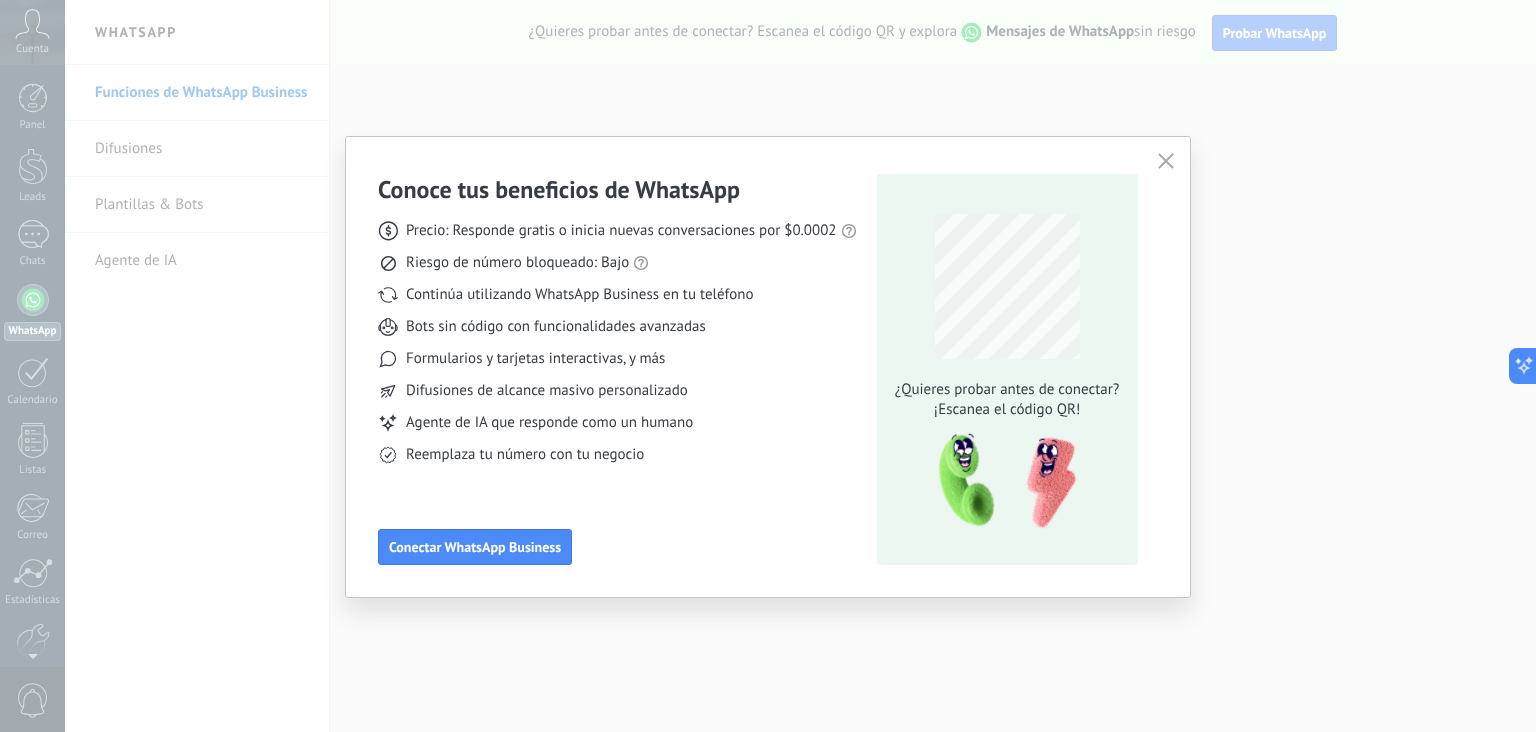 click at bounding box center [1166, 162] 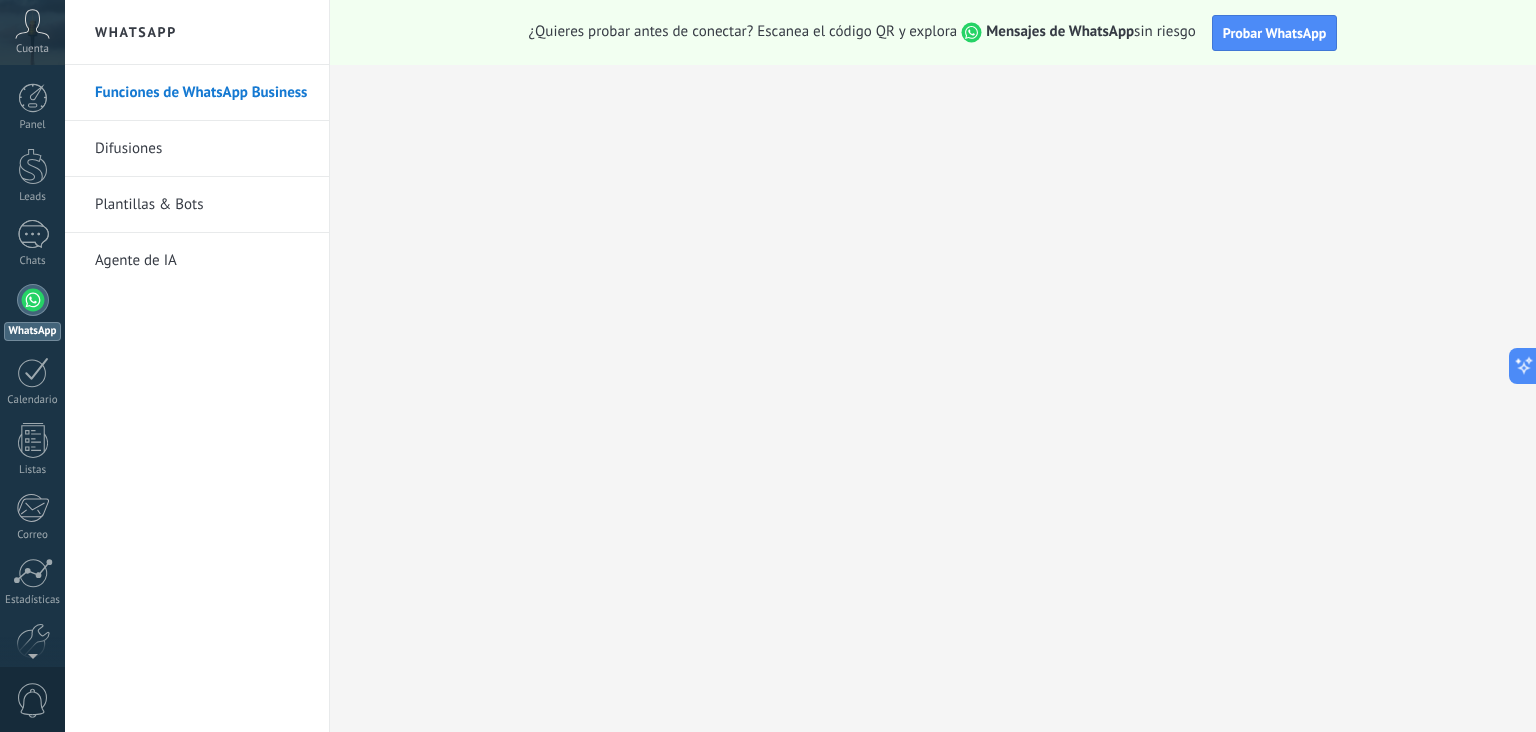 scroll, scrollTop: 102, scrollLeft: 0, axis: vertical 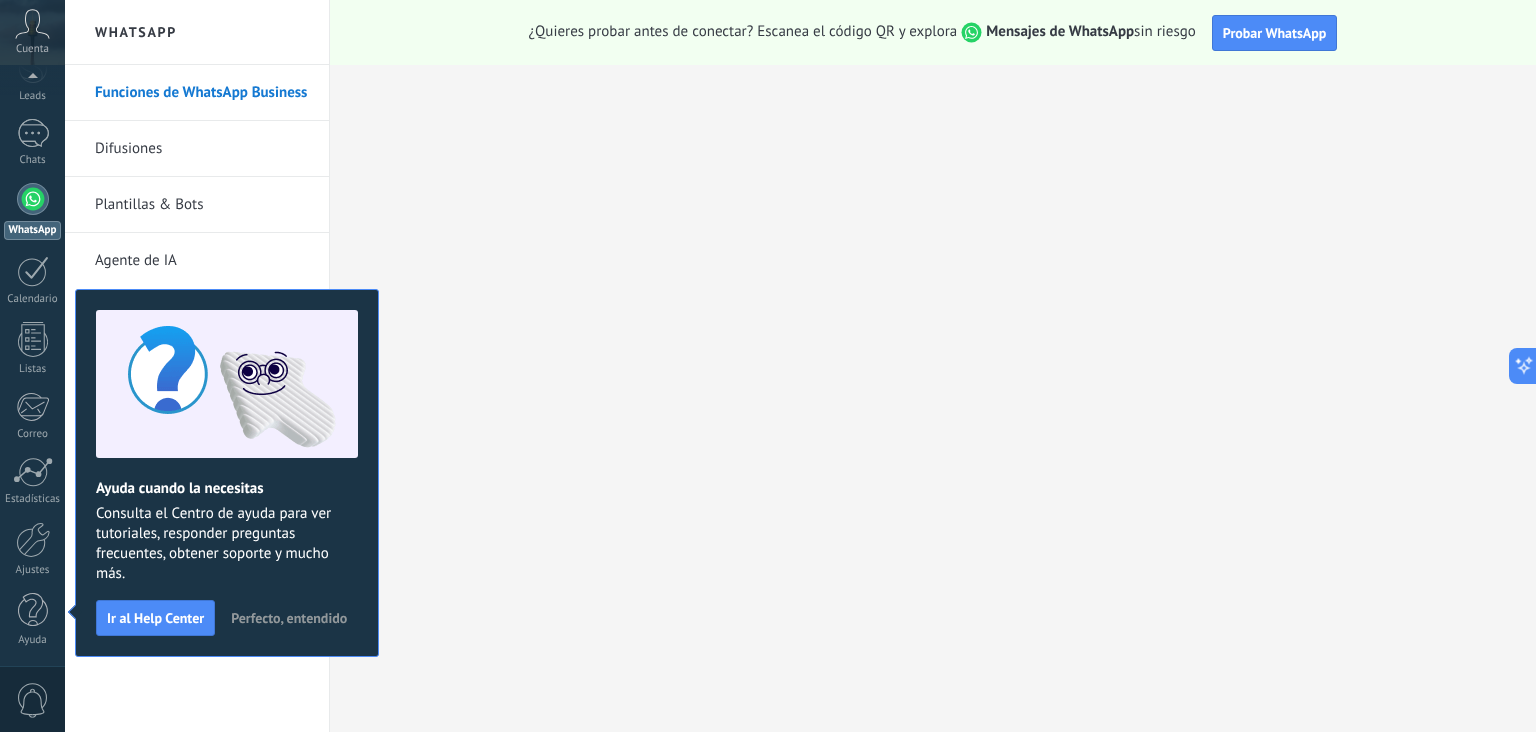 click on "Perfecto, entendido" at bounding box center (289, 618) 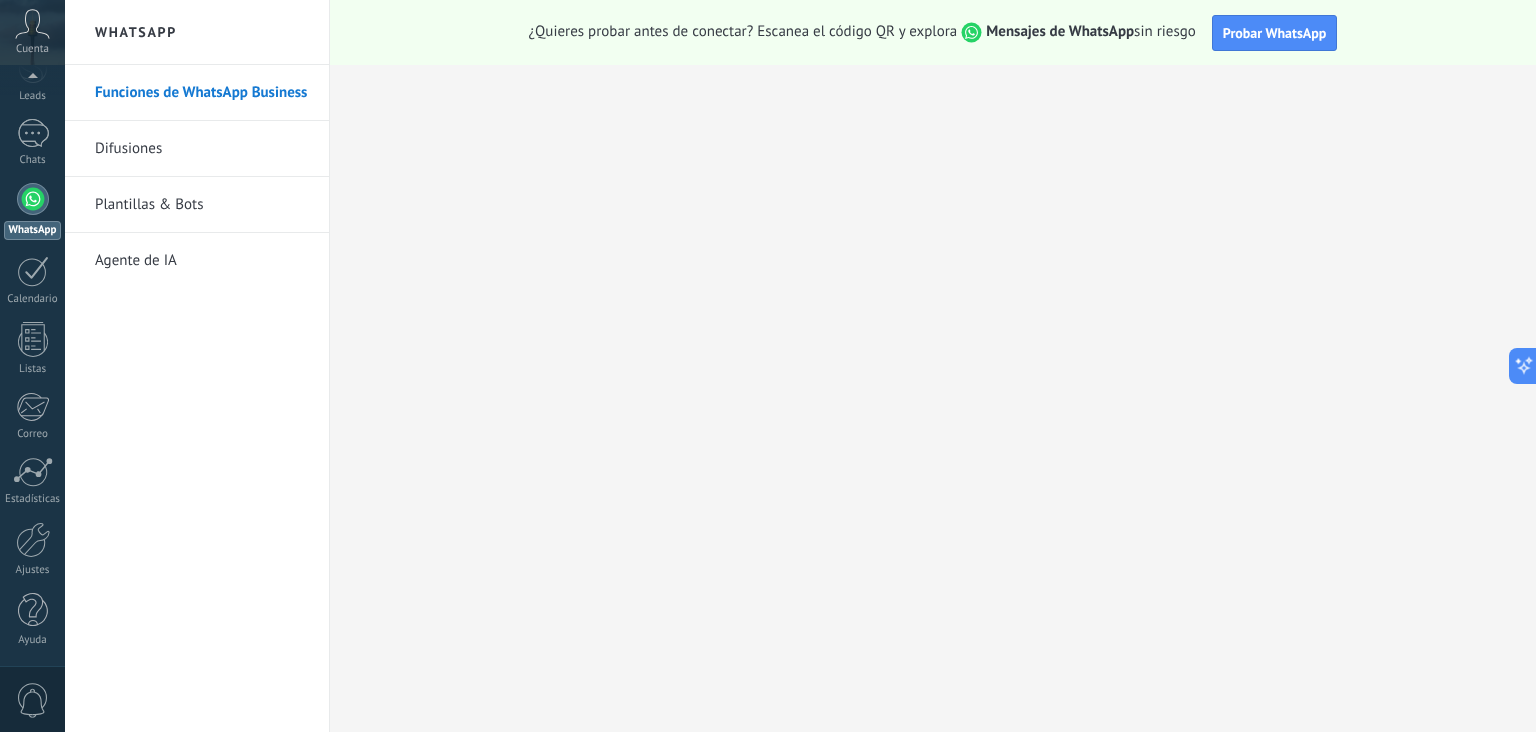 click at bounding box center [33, 199] 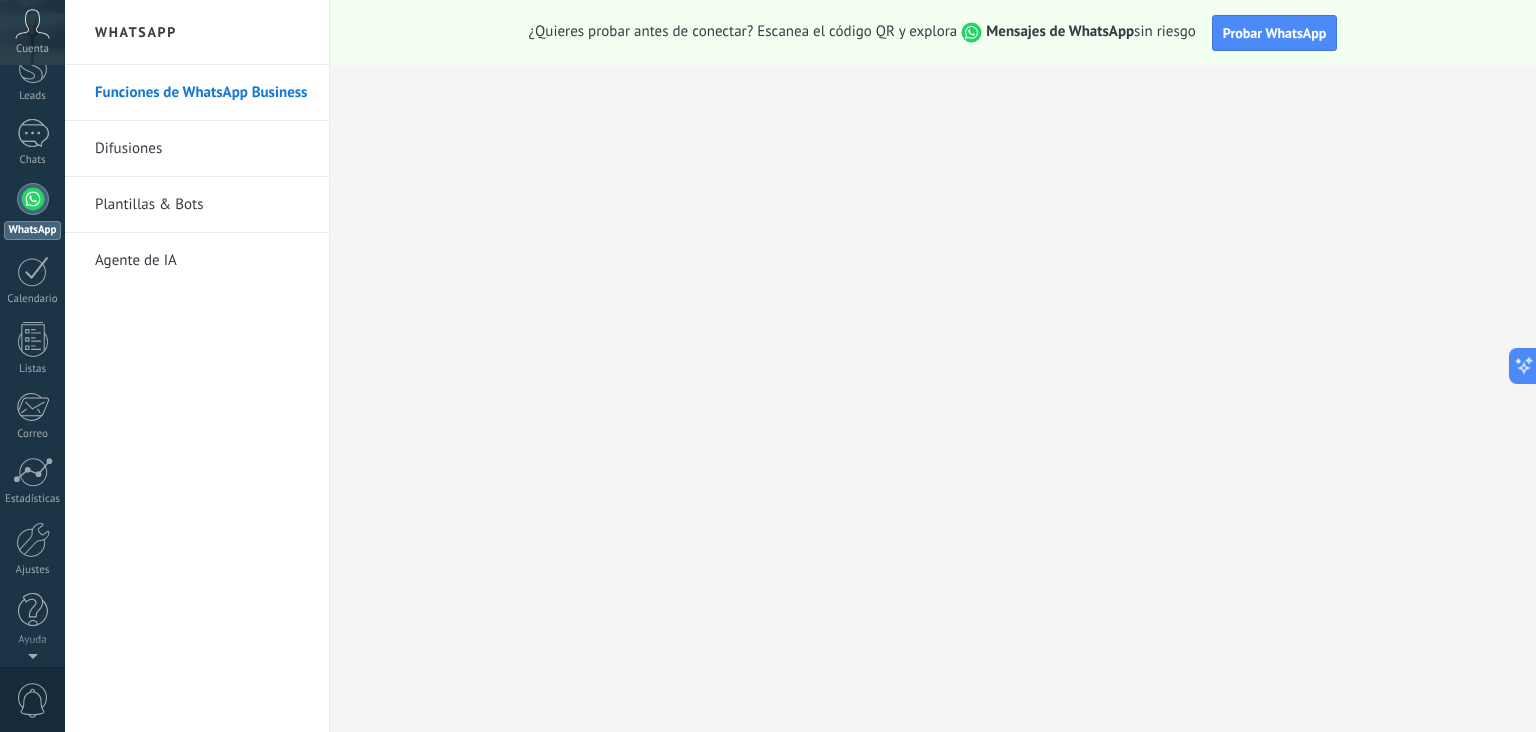scroll, scrollTop: 0, scrollLeft: 0, axis: both 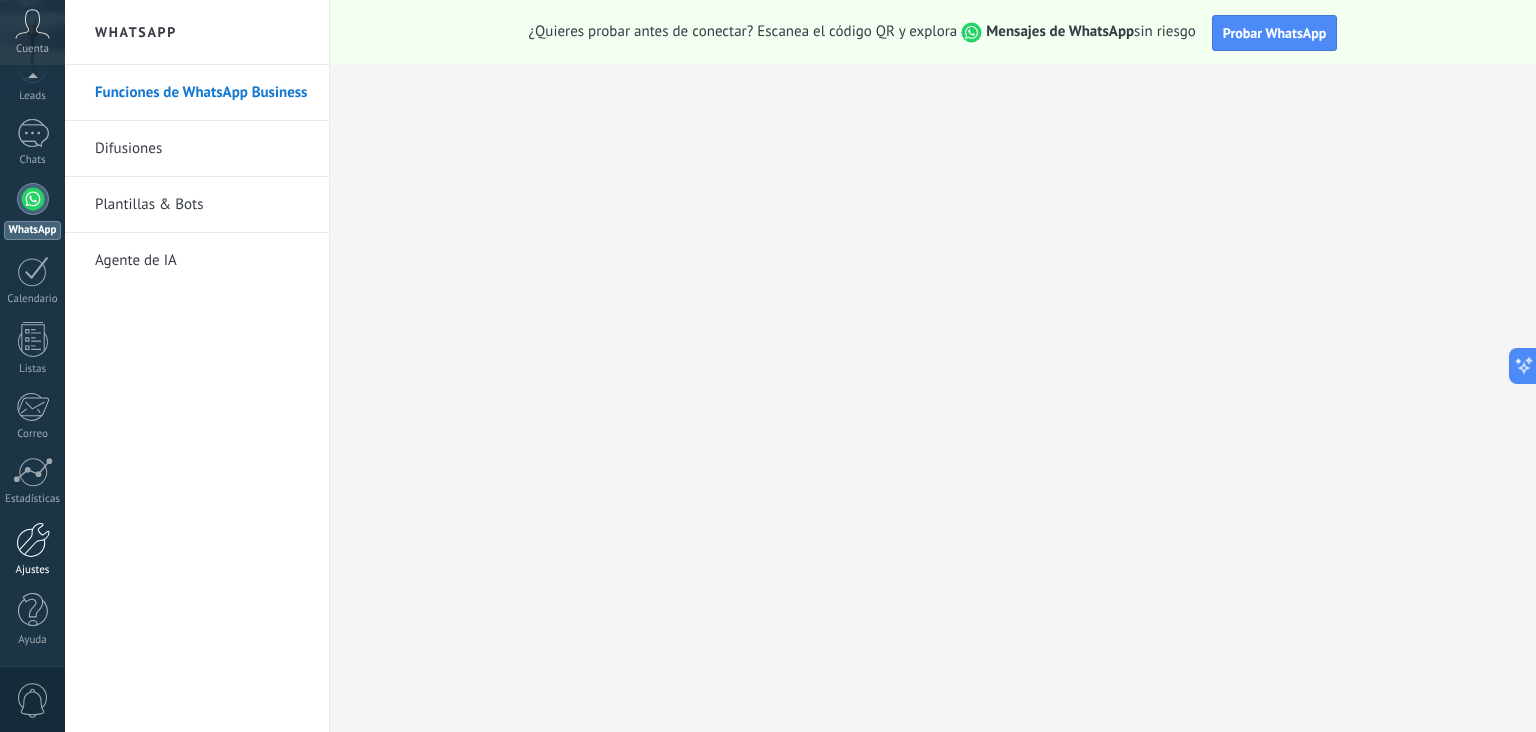 click at bounding box center (33, 540) 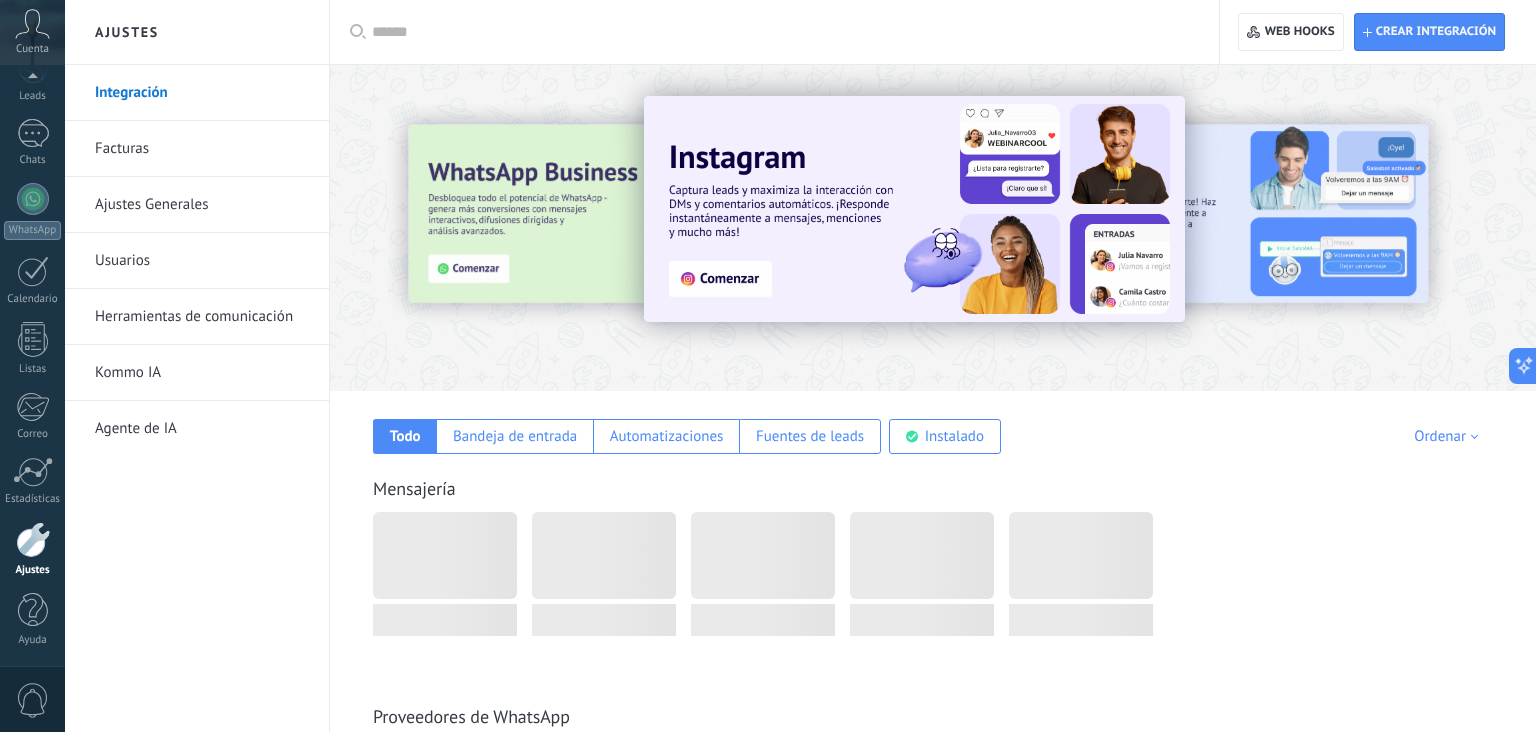 scroll, scrollTop: 102, scrollLeft: 0, axis: vertical 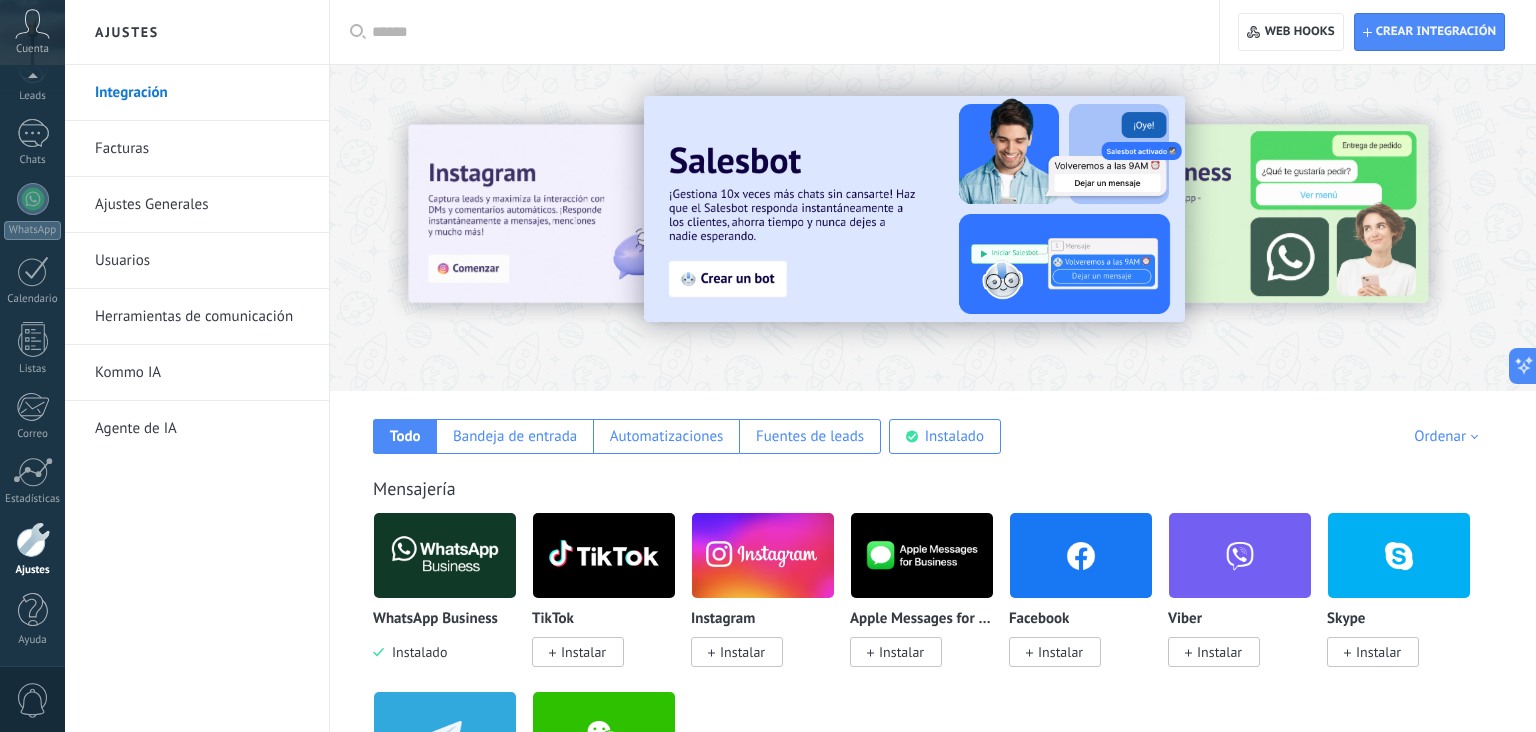 click on "Ajustes Generales" at bounding box center (202, 205) 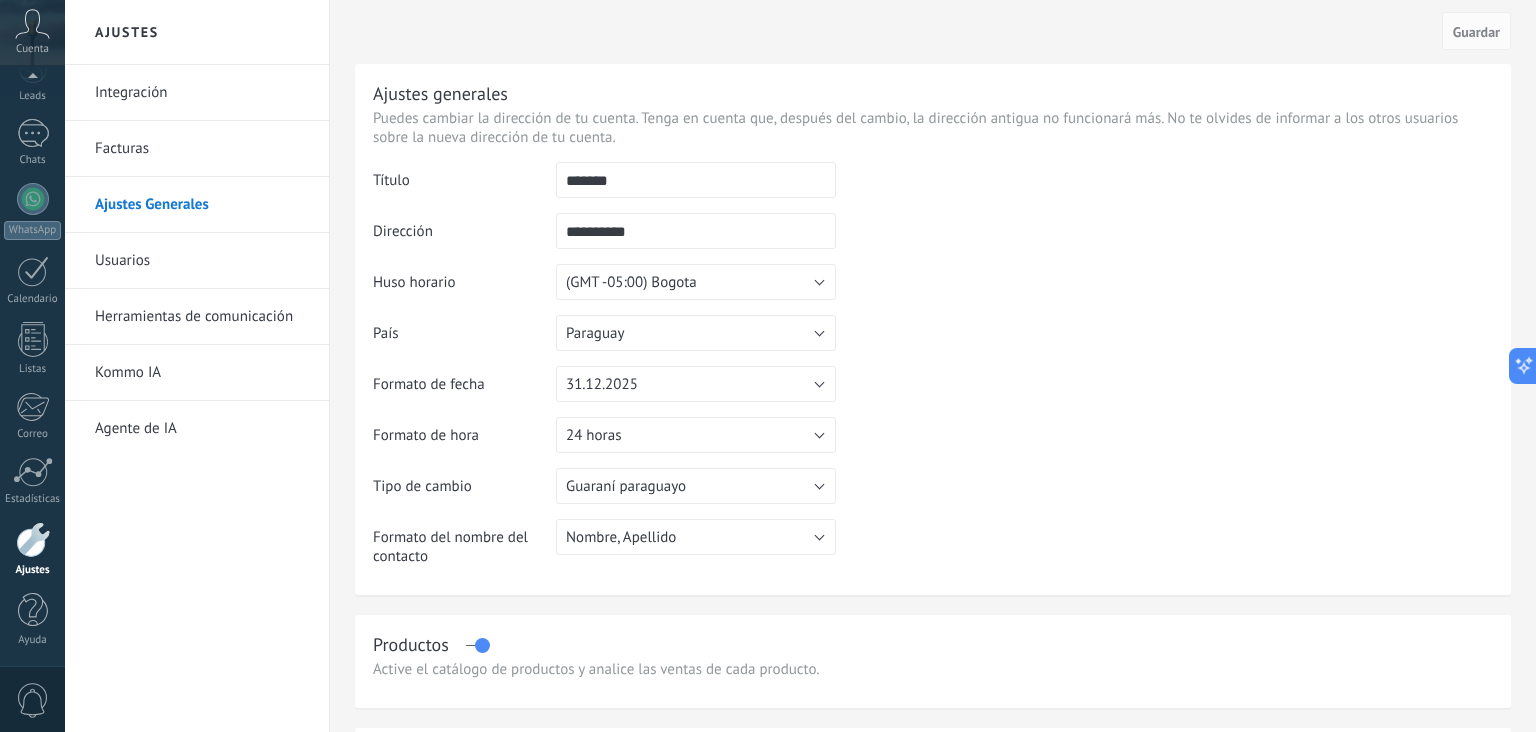 scroll, scrollTop: 102, scrollLeft: 0, axis: vertical 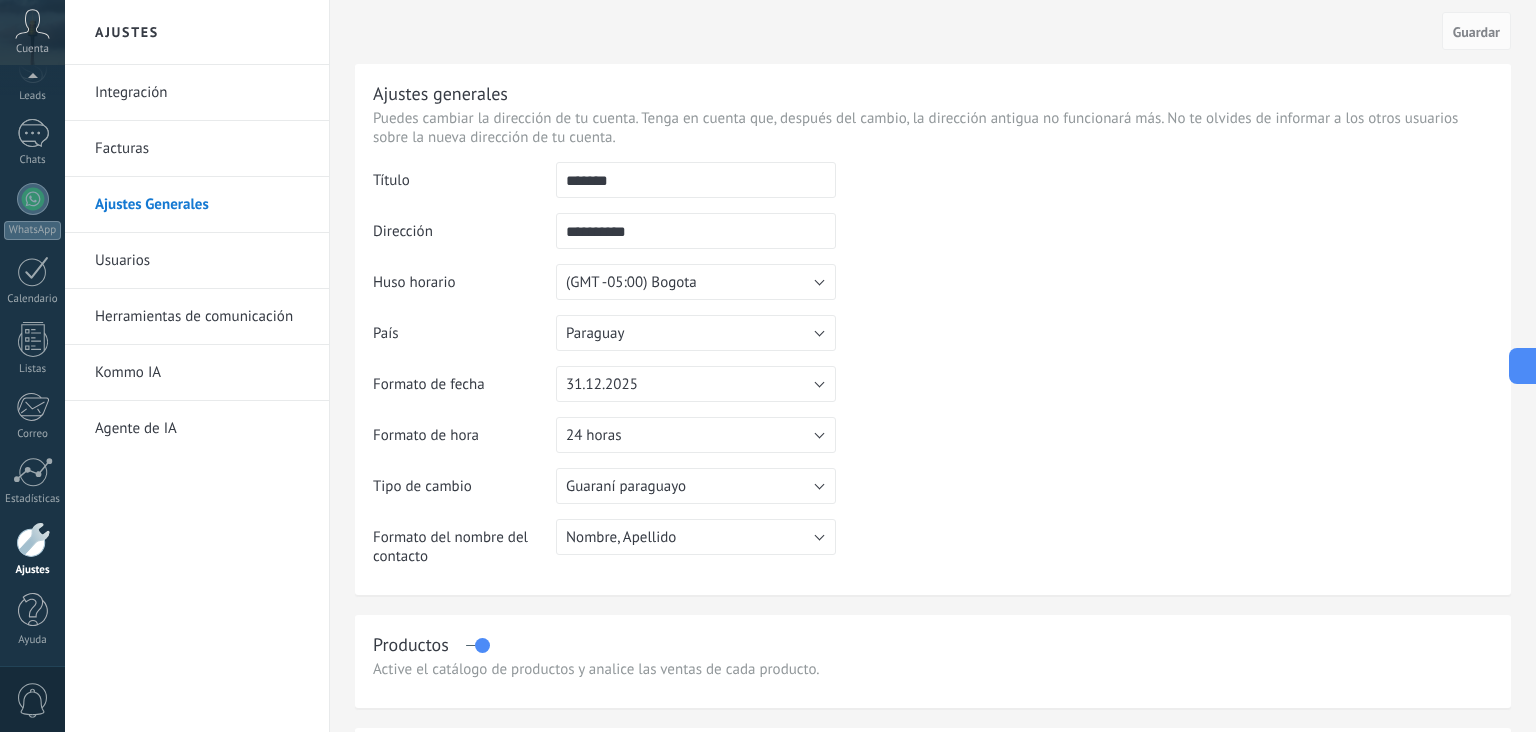 click on "Título" at bounding box center (464, 187) 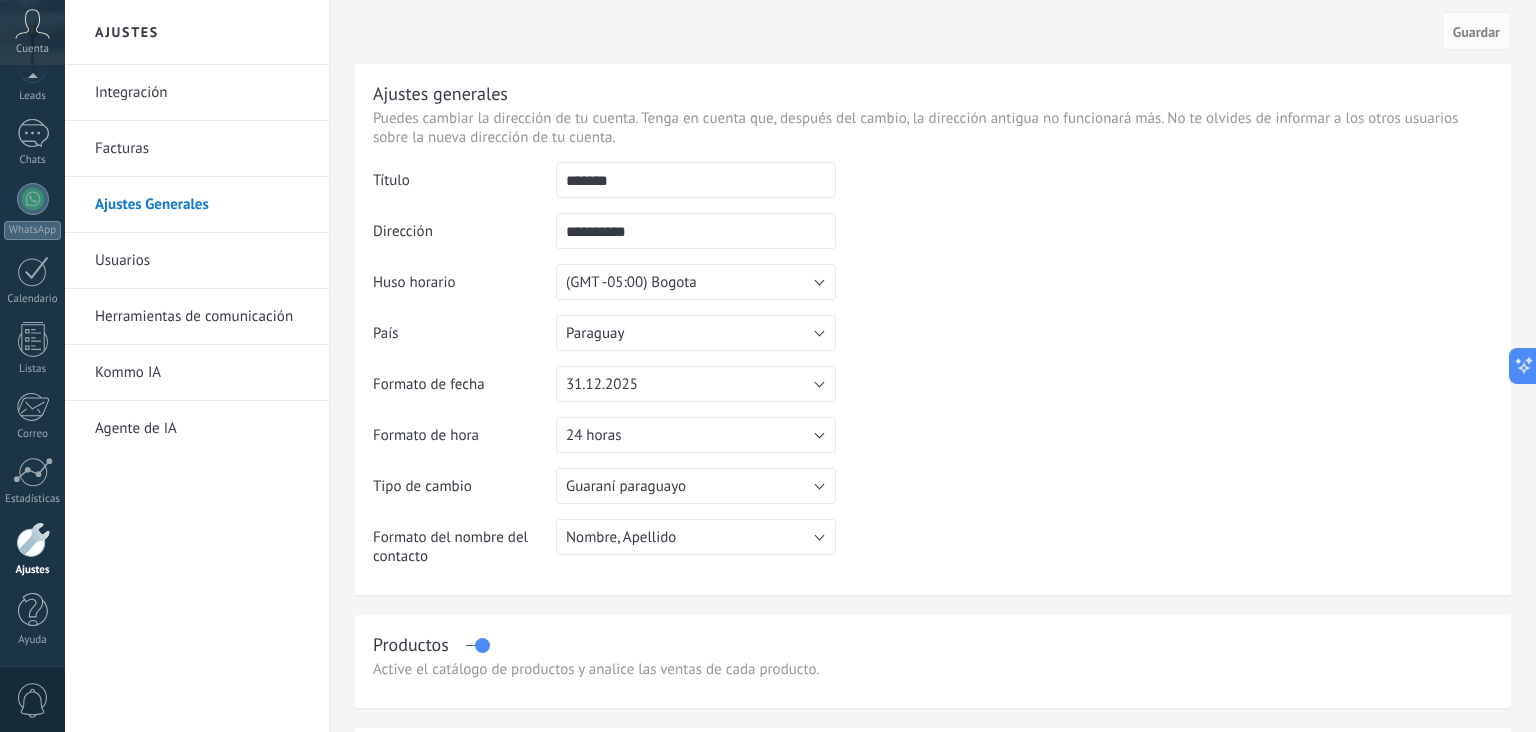 click on "*******" at bounding box center (696, 180) 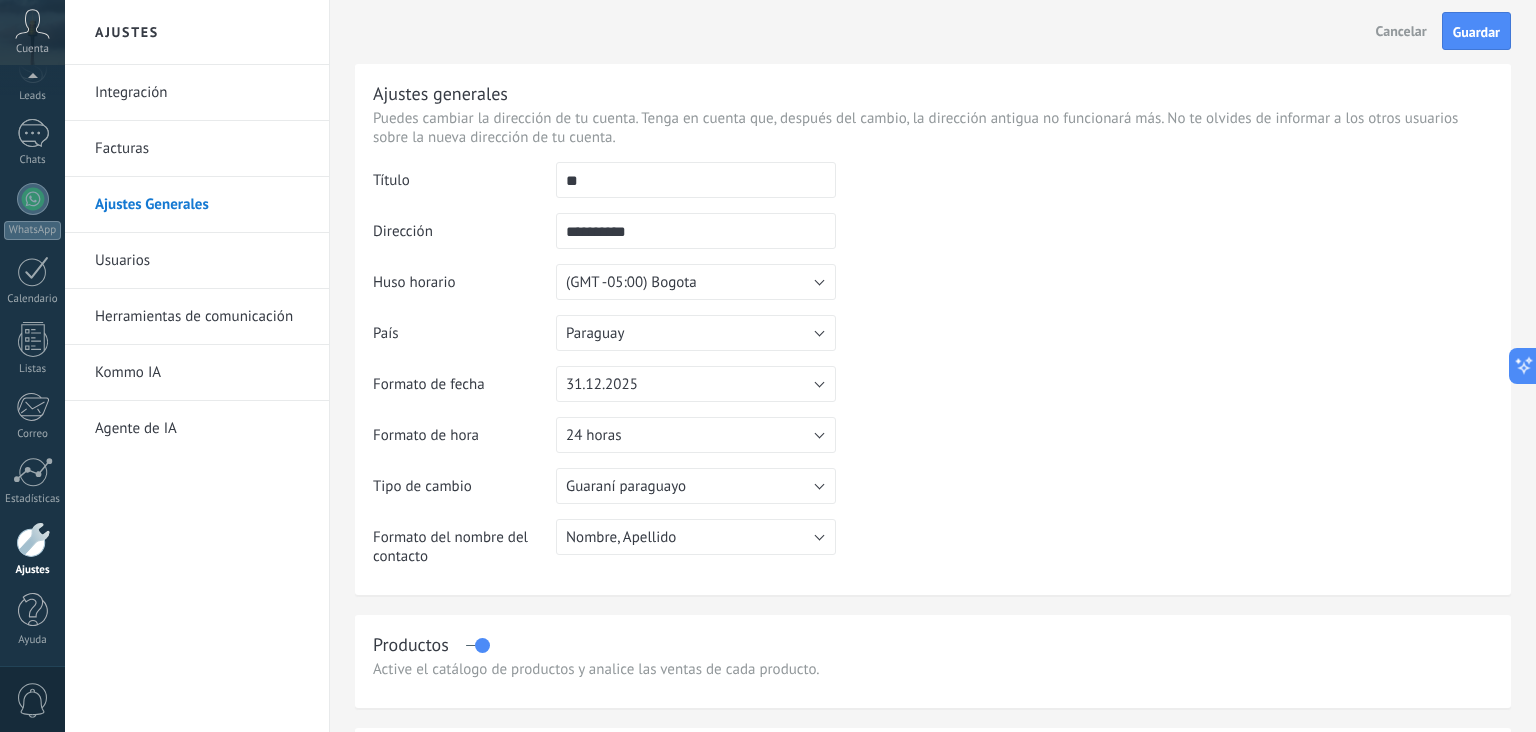 type on "*" 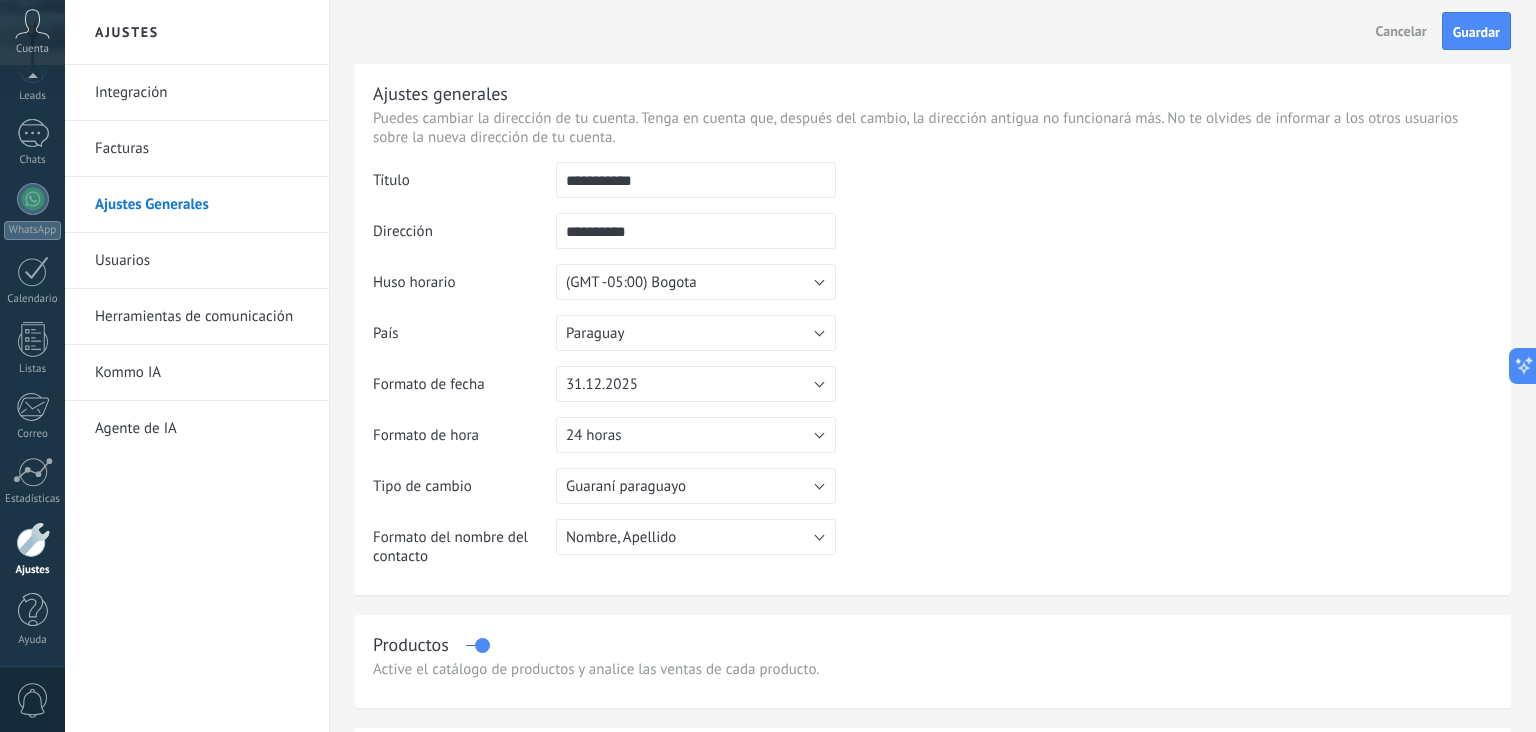 type on "**********" 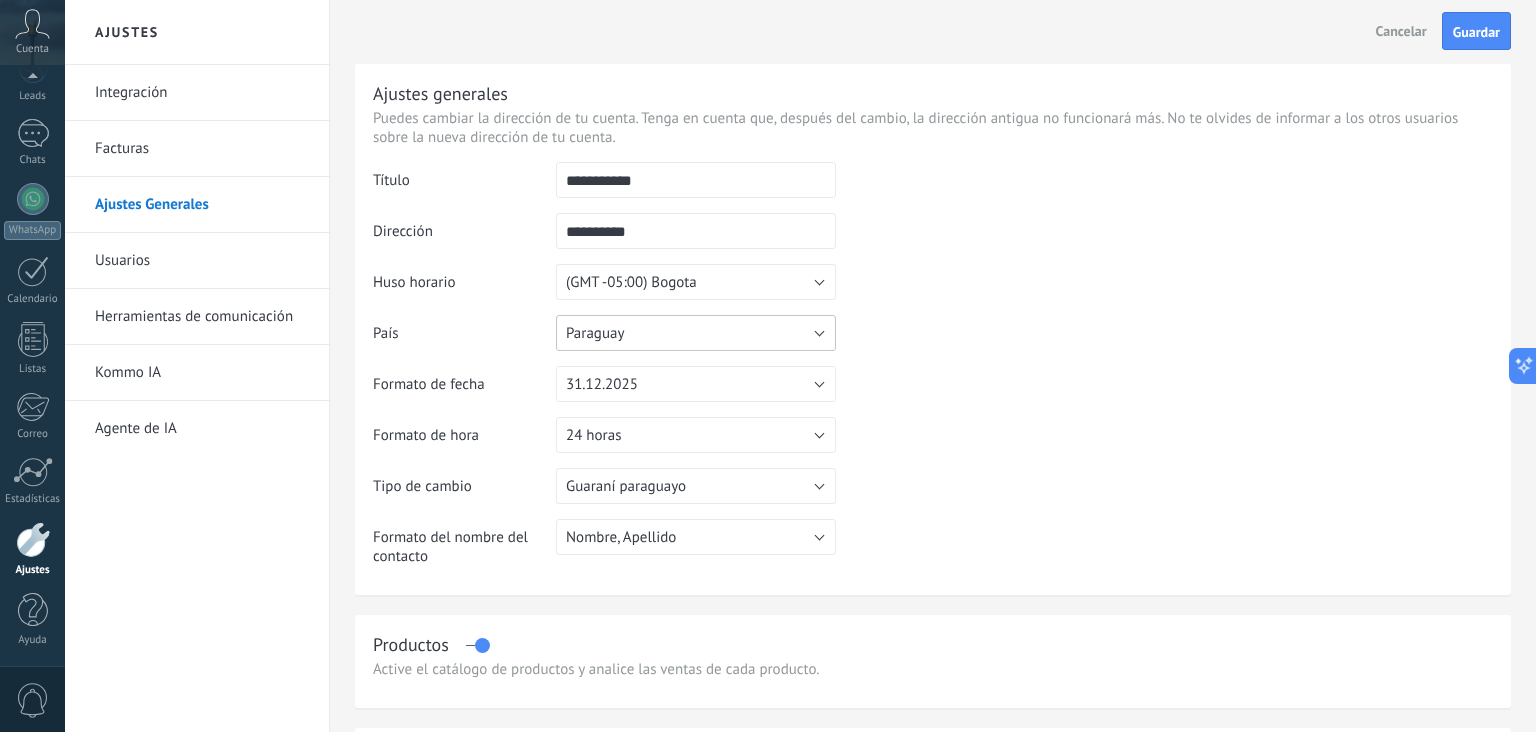 click on "Paraguay" at bounding box center (696, 333) 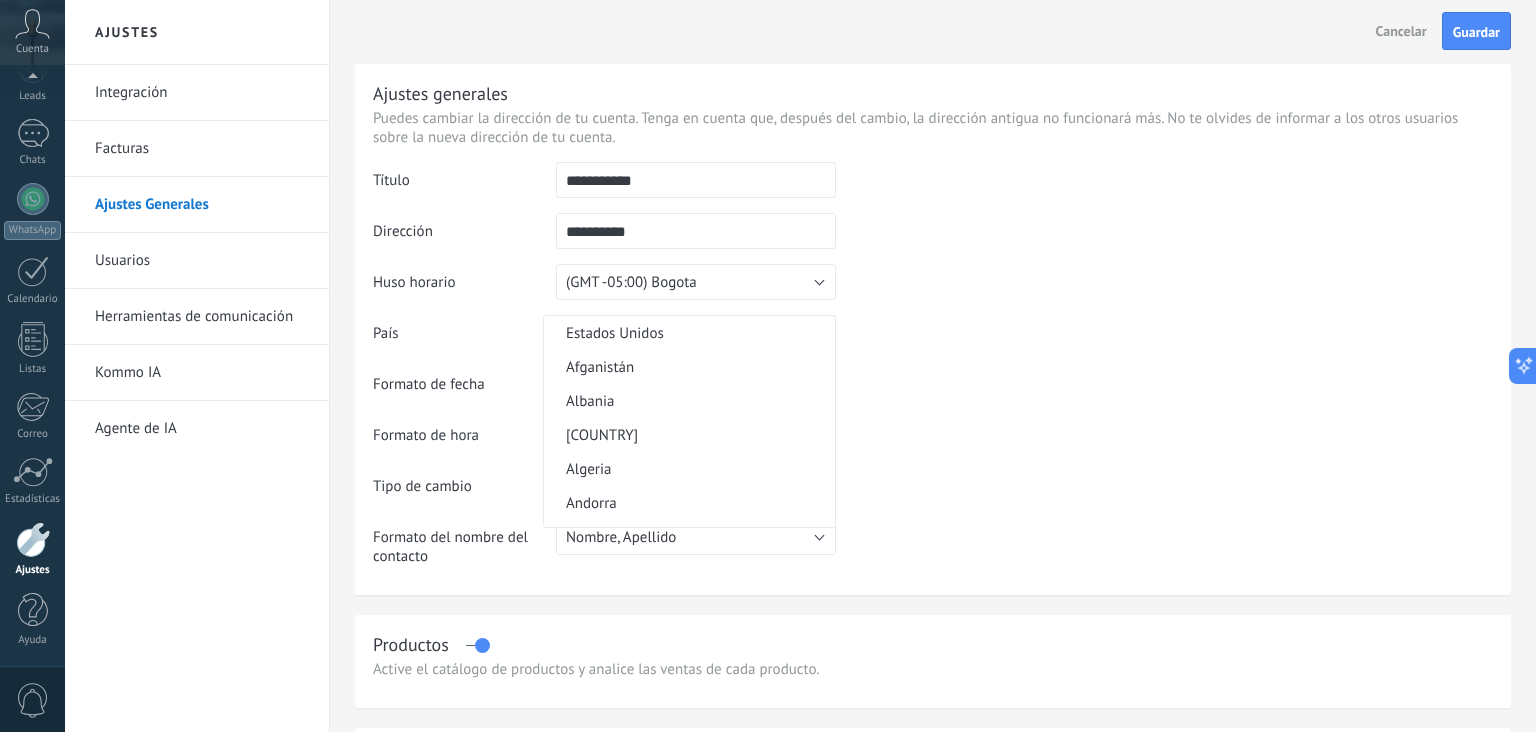 scroll, scrollTop: 5727, scrollLeft: 0, axis: vertical 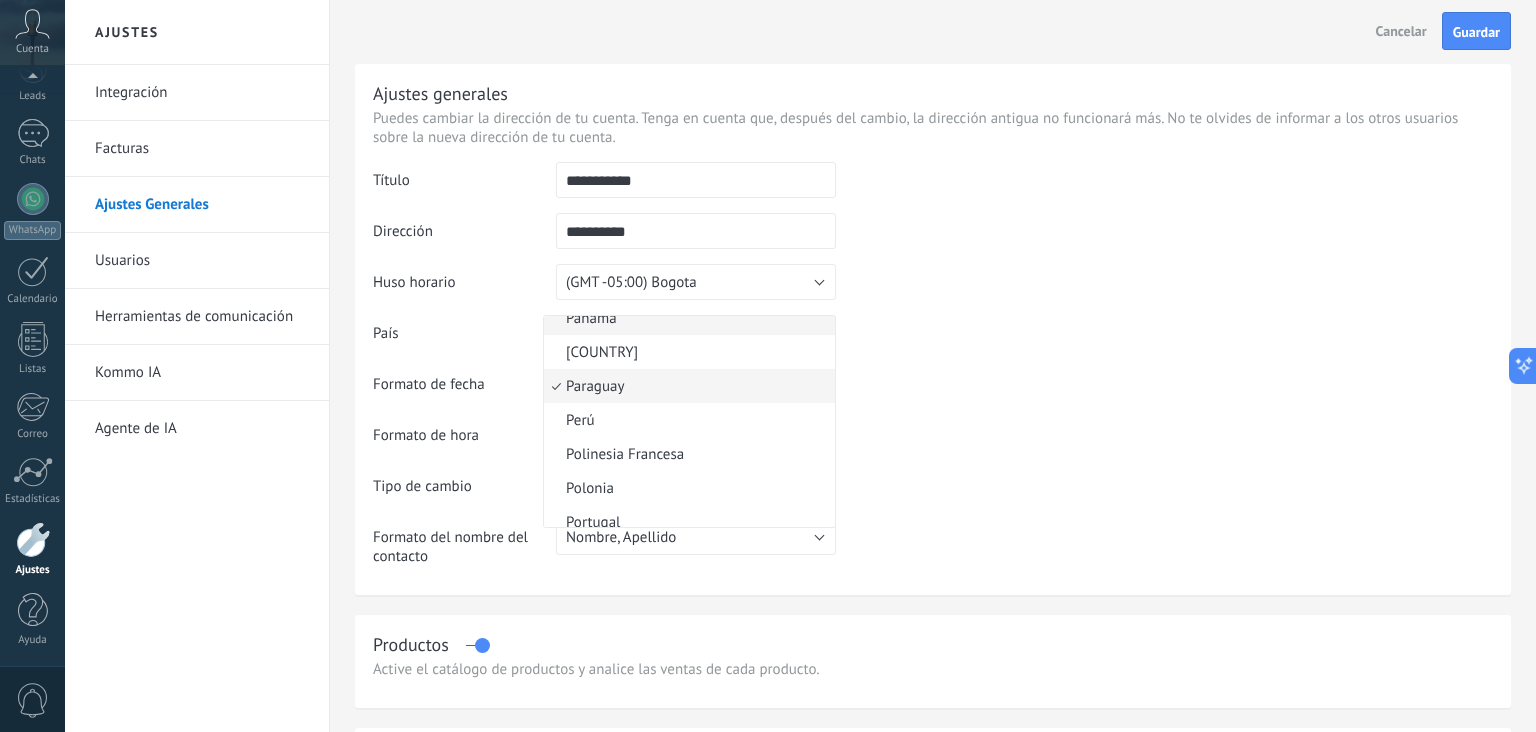 click on "Panamá" at bounding box center [686, 318] 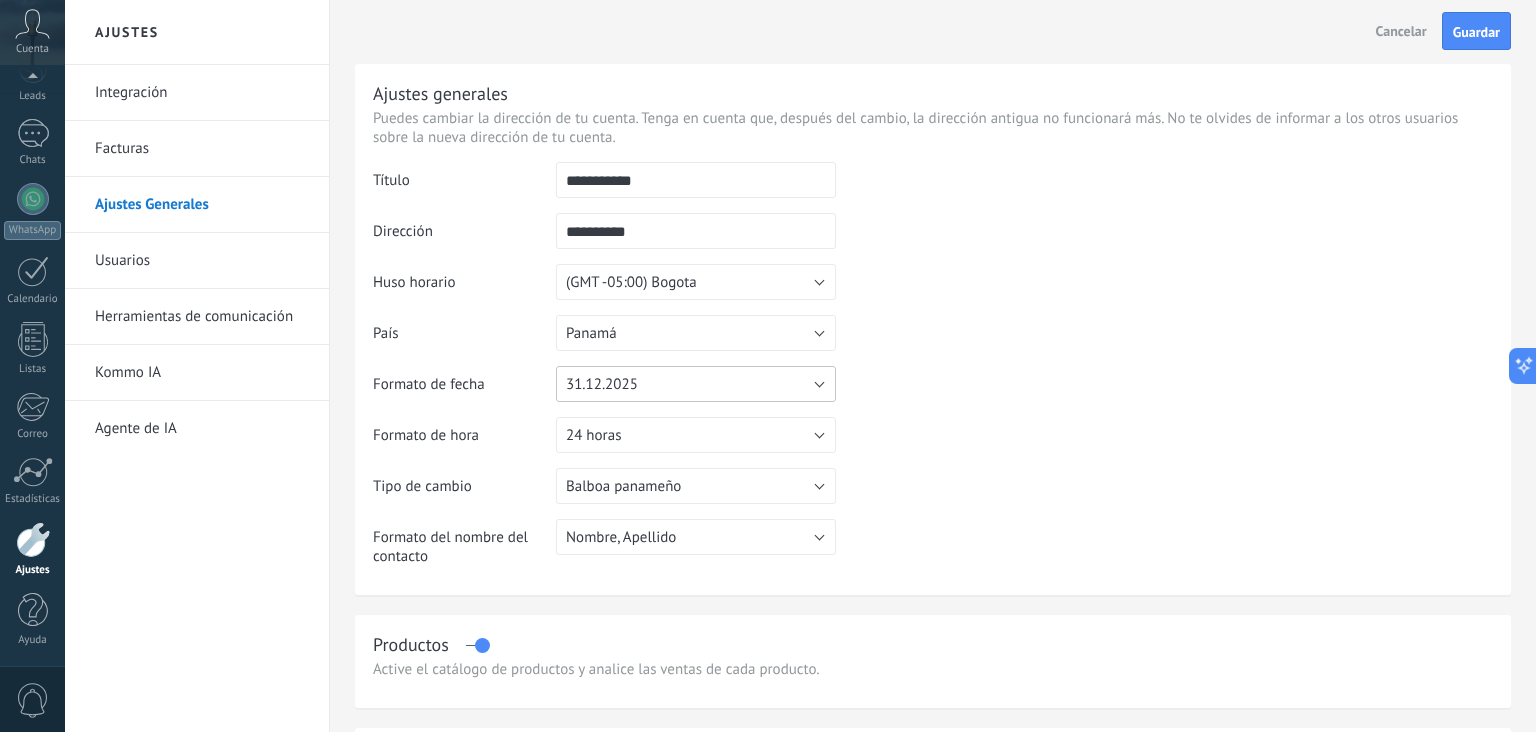 click on "31.12.2025" at bounding box center (696, 384) 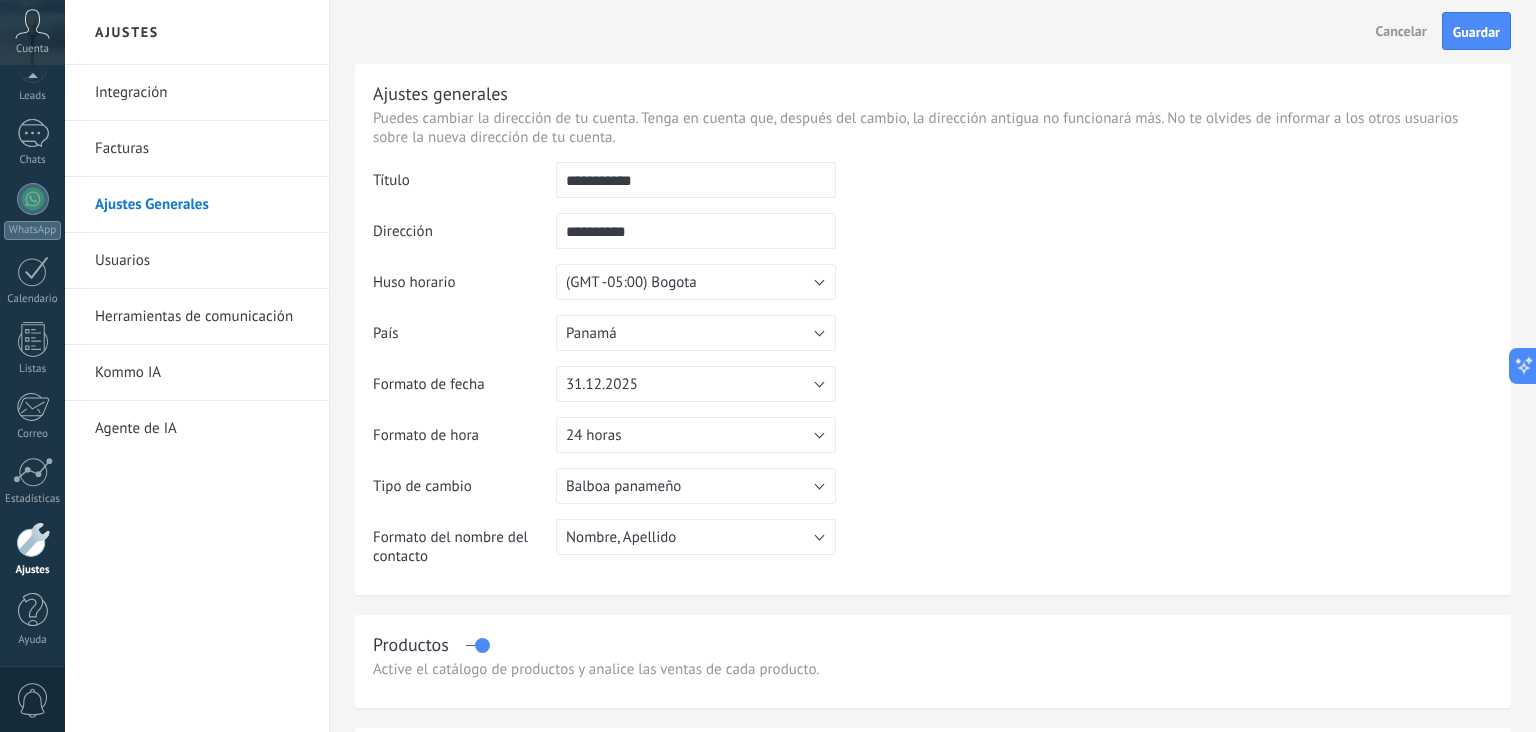 click on "**********" at bounding box center (933, 371) 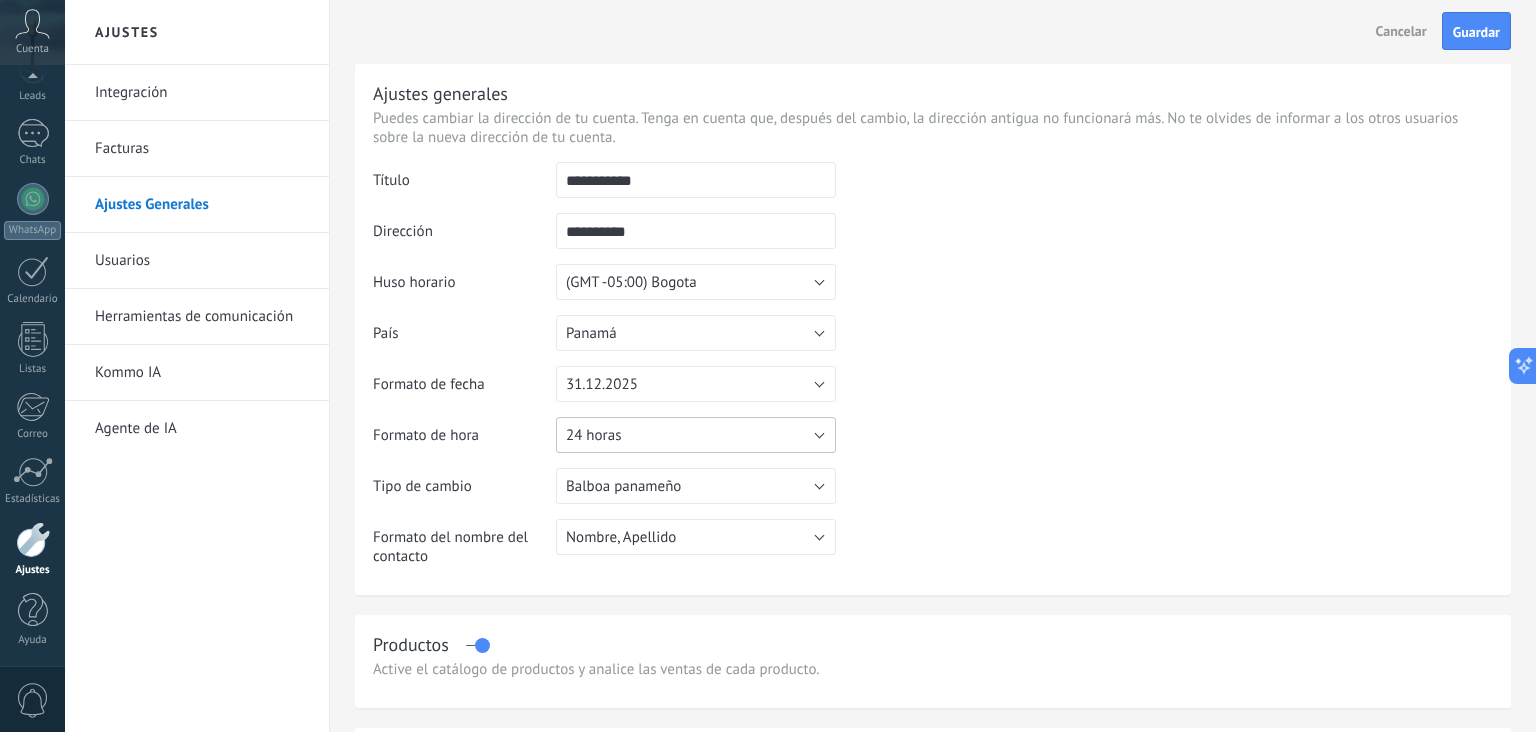 click on "24 horas" at bounding box center (696, 435) 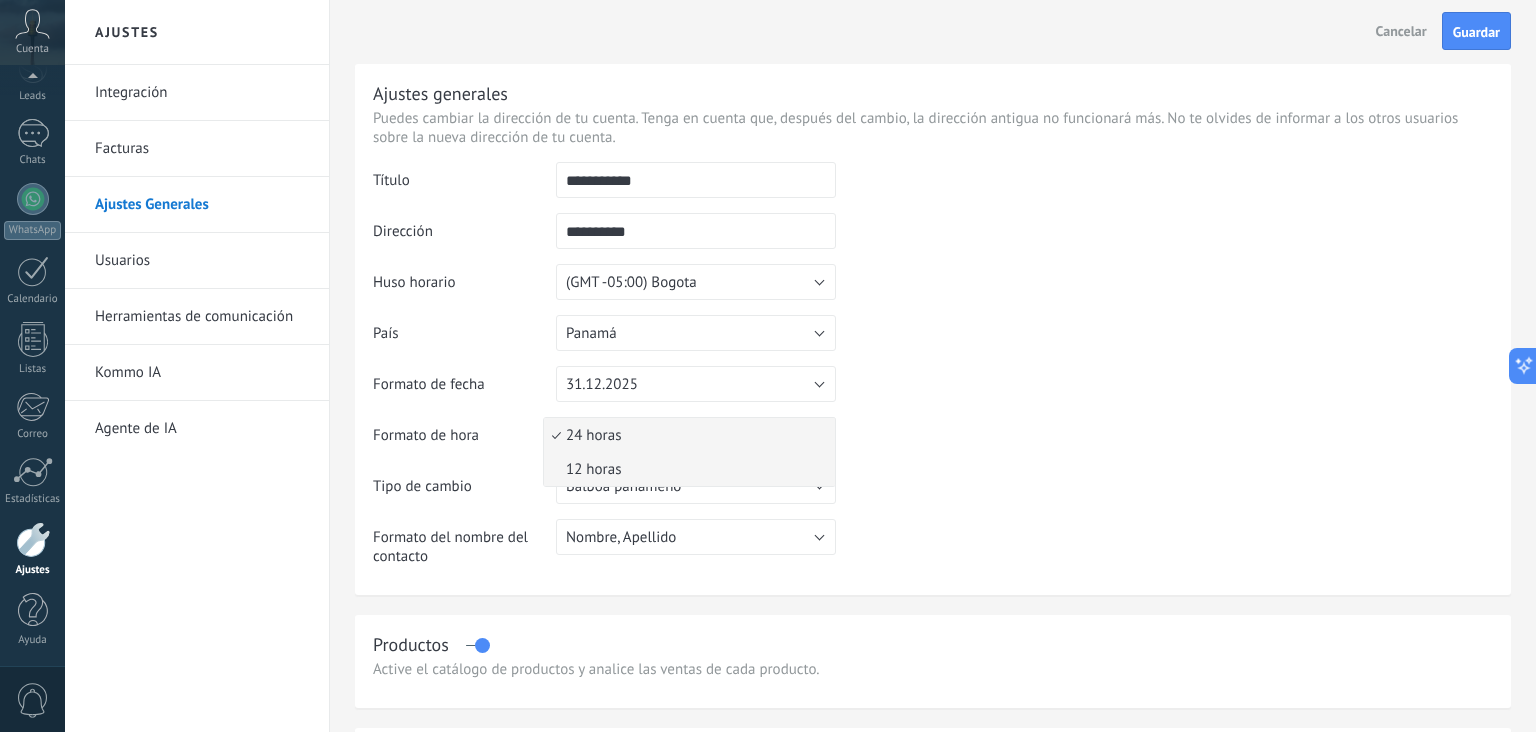 click on "12 horas" at bounding box center (686, 469) 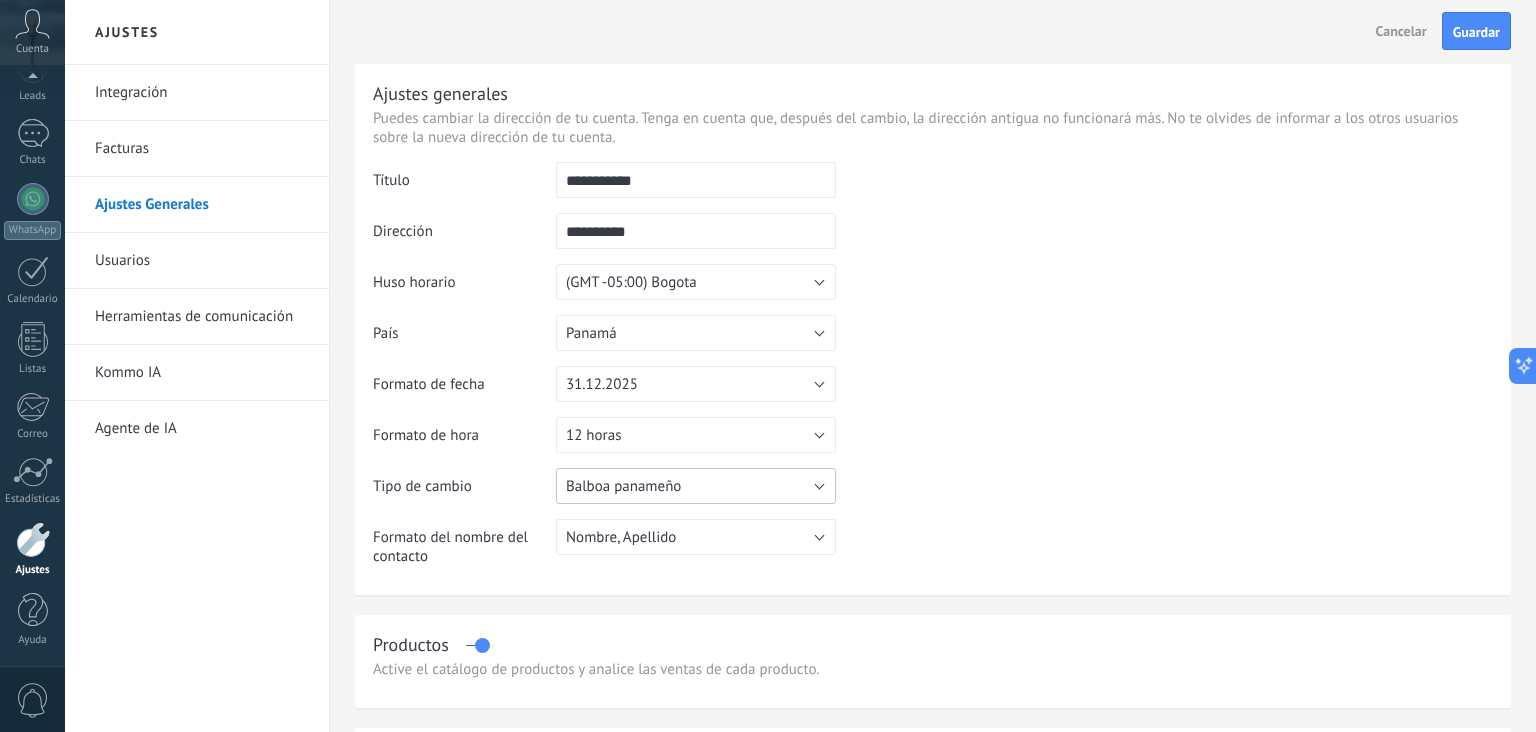 click on "Balboa panameño" at bounding box center (696, 486) 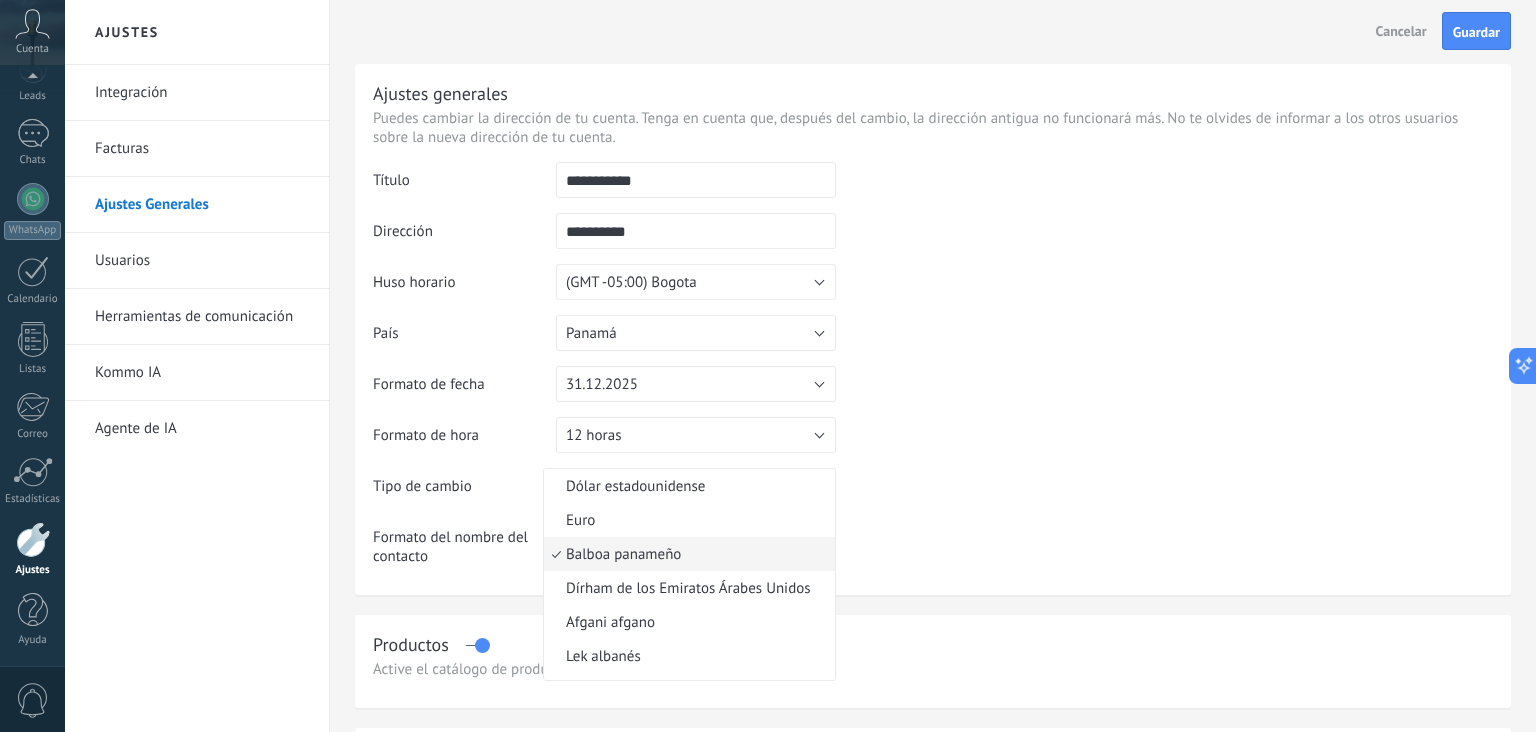 click on "Dólar estadounidense" at bounding box center (686, 486) 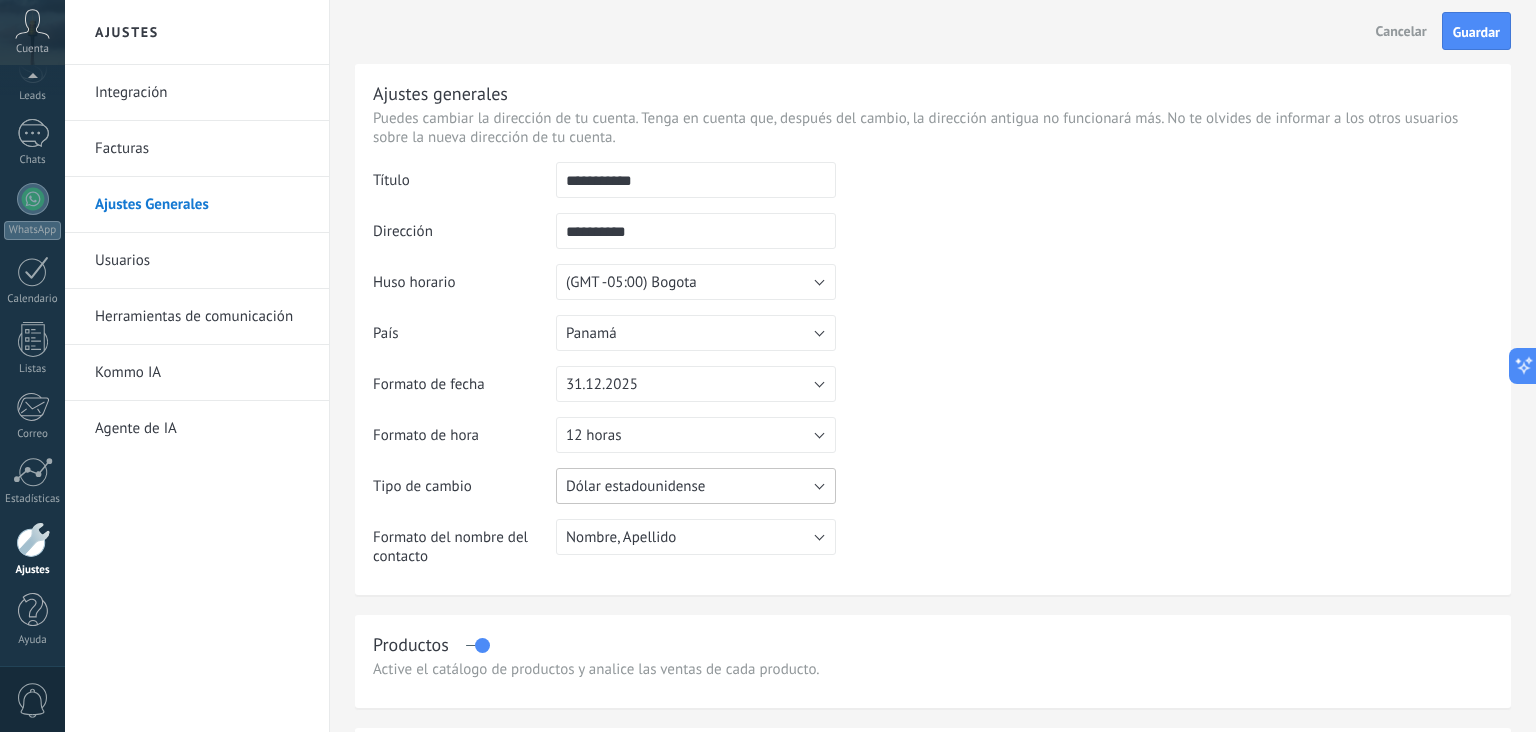 click on "Dólar estadounidense" at bounding box center [696, 486] 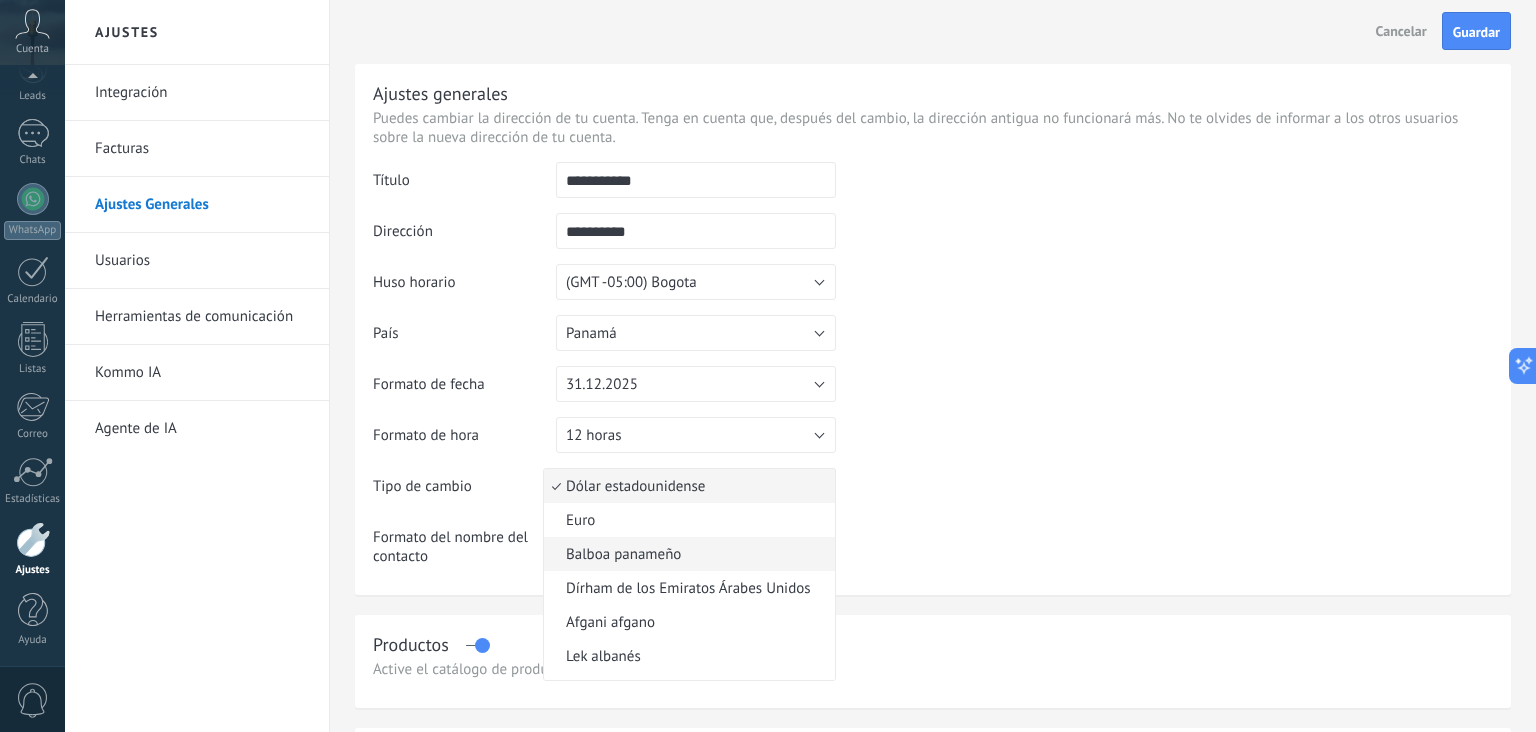click on "Balboa panameño" at bounding box center [686, 554] 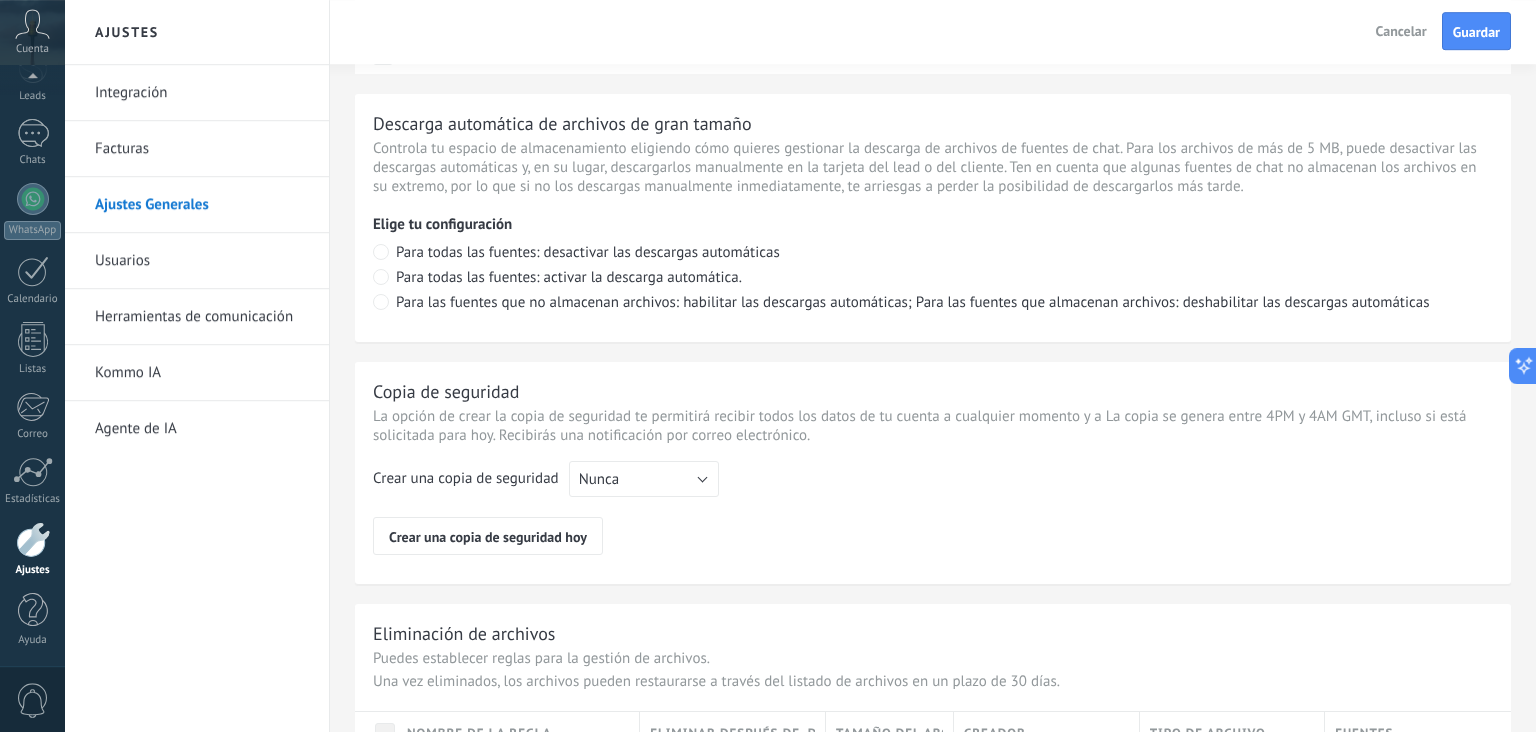 scroll, scrollTop: 1439, scrollLeft: 0, axis: vertical 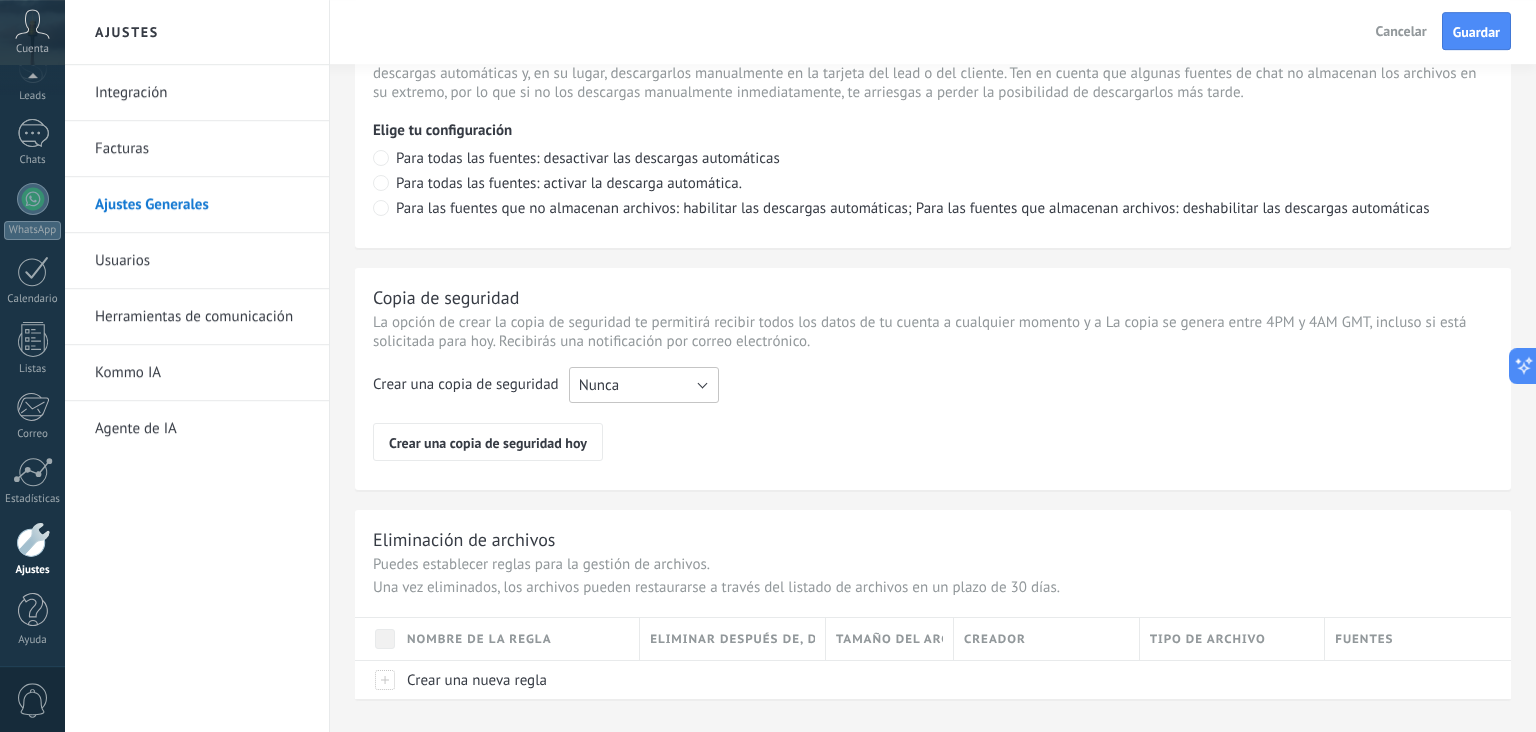 click on "Nunca" at bounding box center (644, 385) 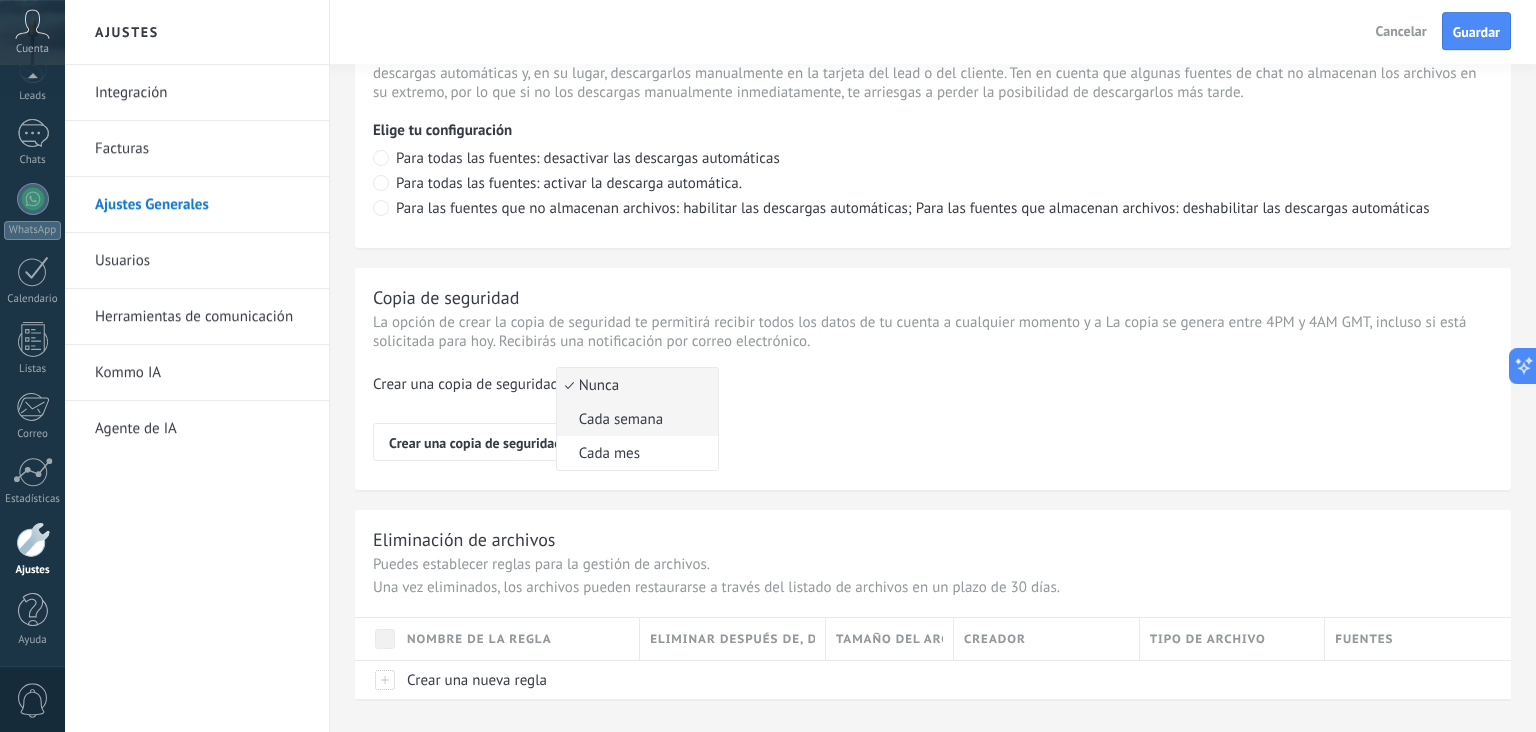 click on "Cada semana" at bounding box center (637, 419) 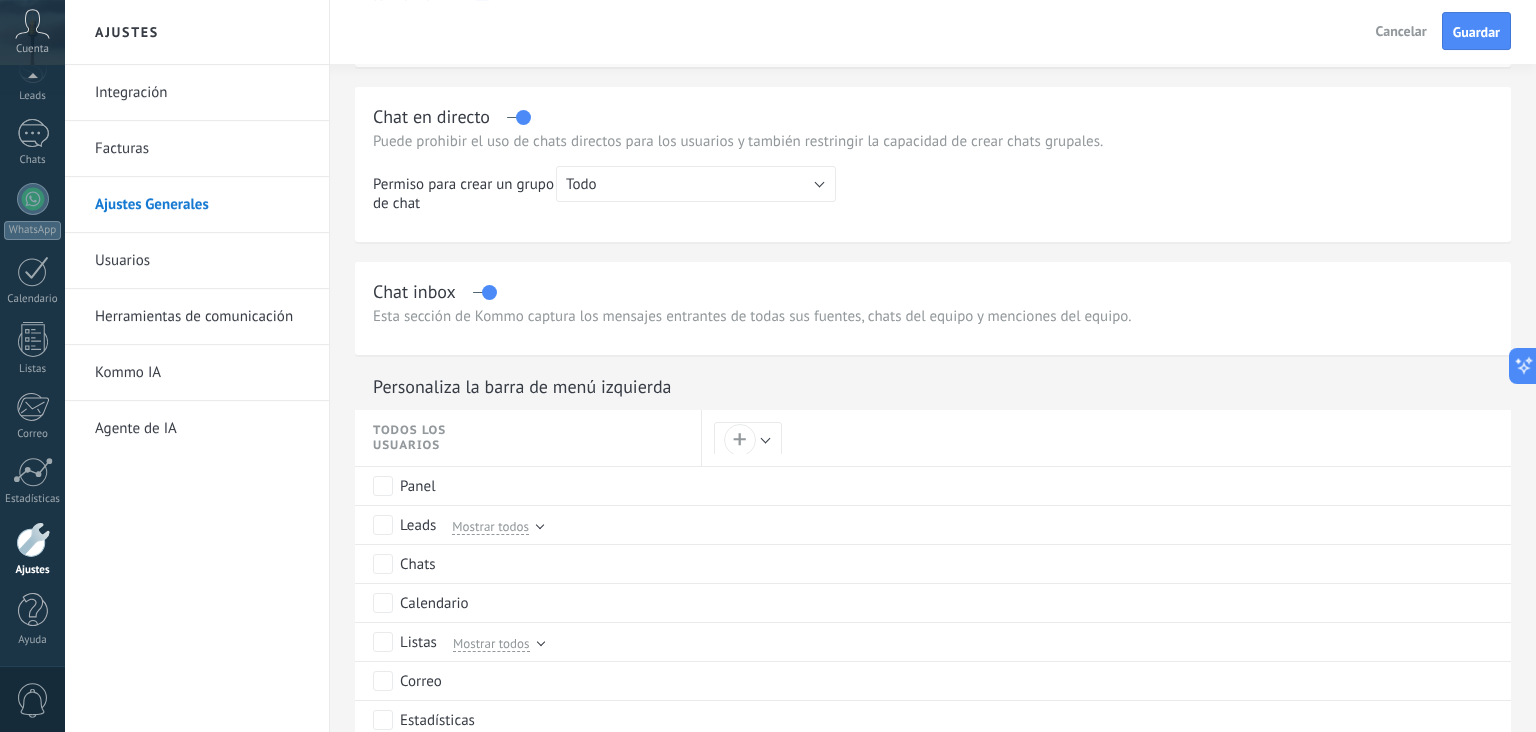 scroll, scrollTop: 633, scrollLeft: 0, axis: vertical 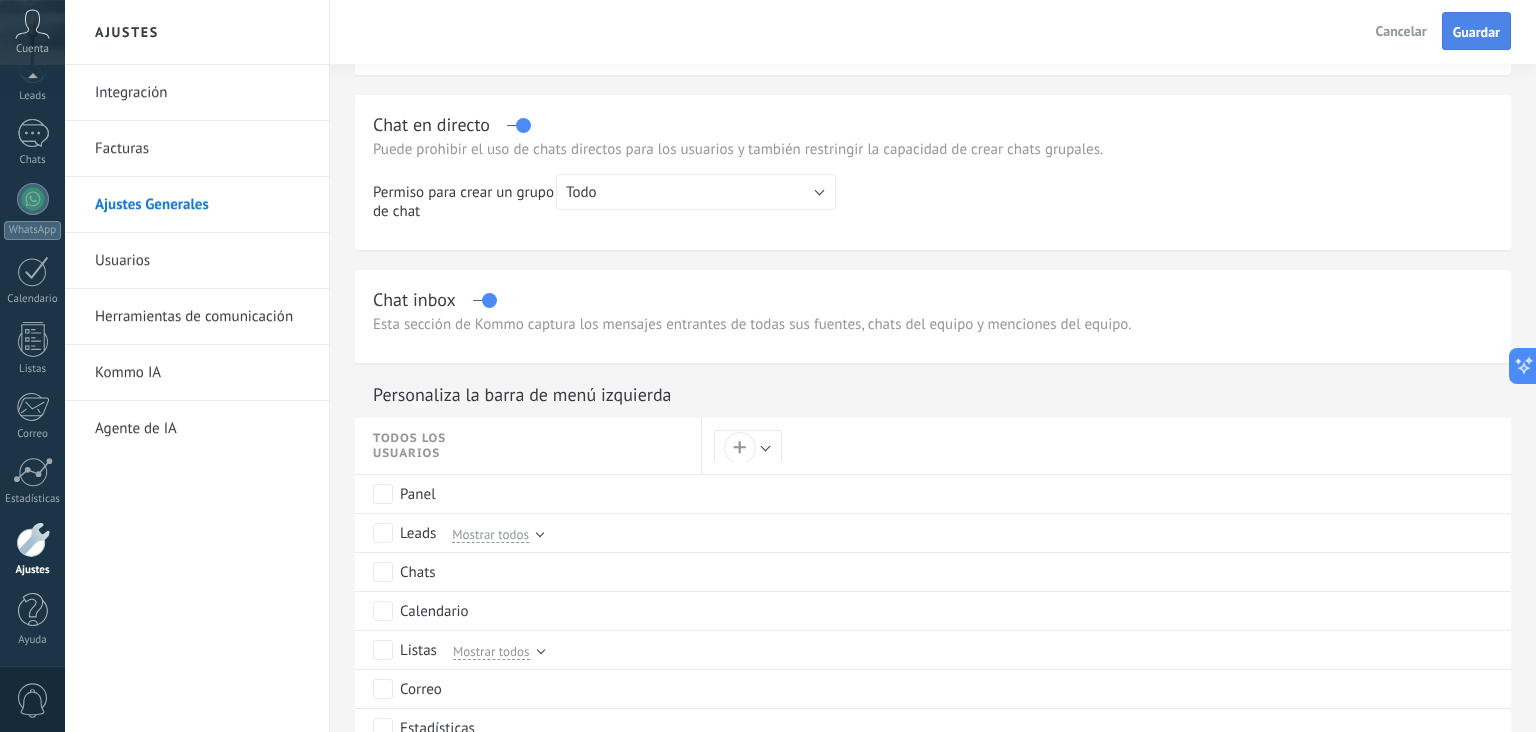 click on "Guardar" at bounding box center (1476, 32) 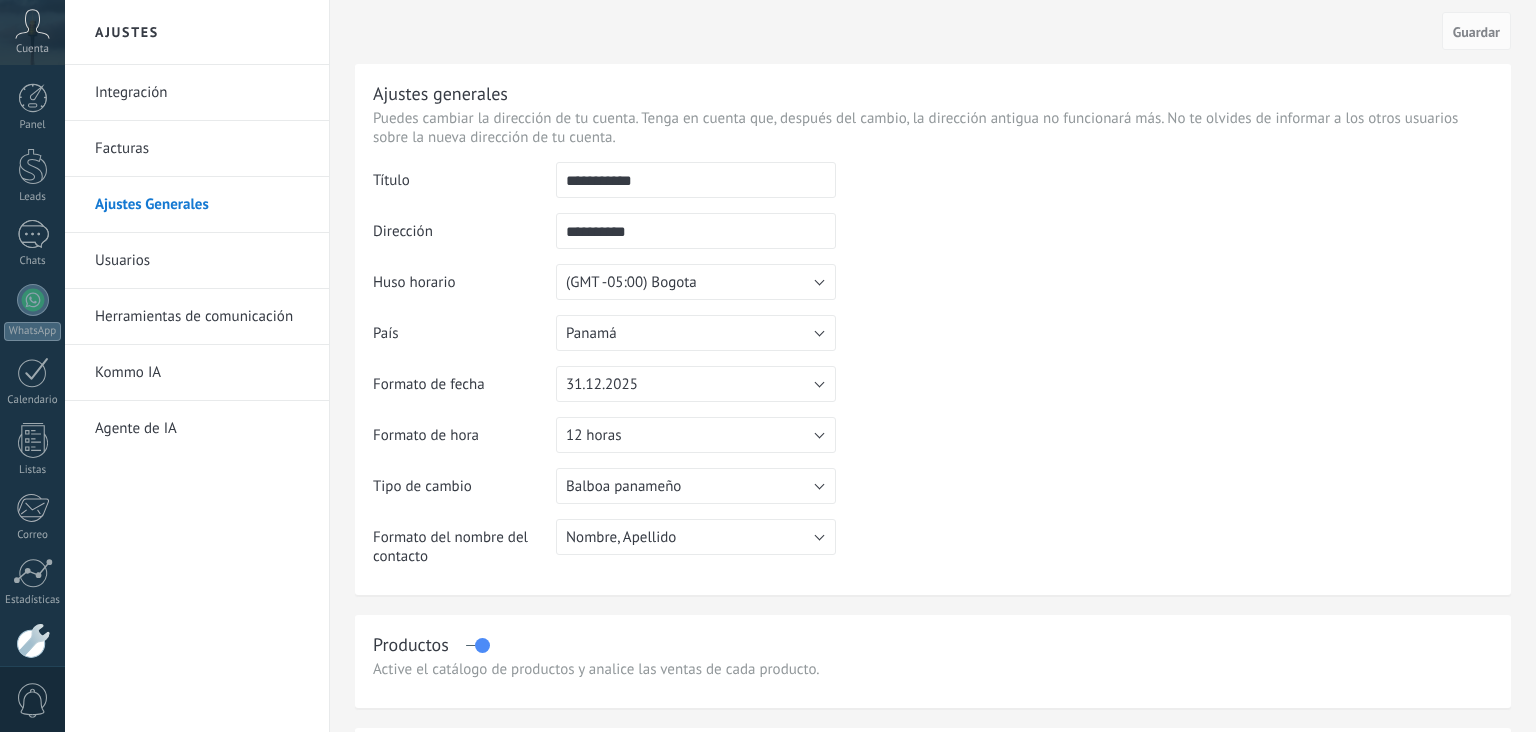 scroll, scrollTop: 0, scrollLeft: 0, axis: both 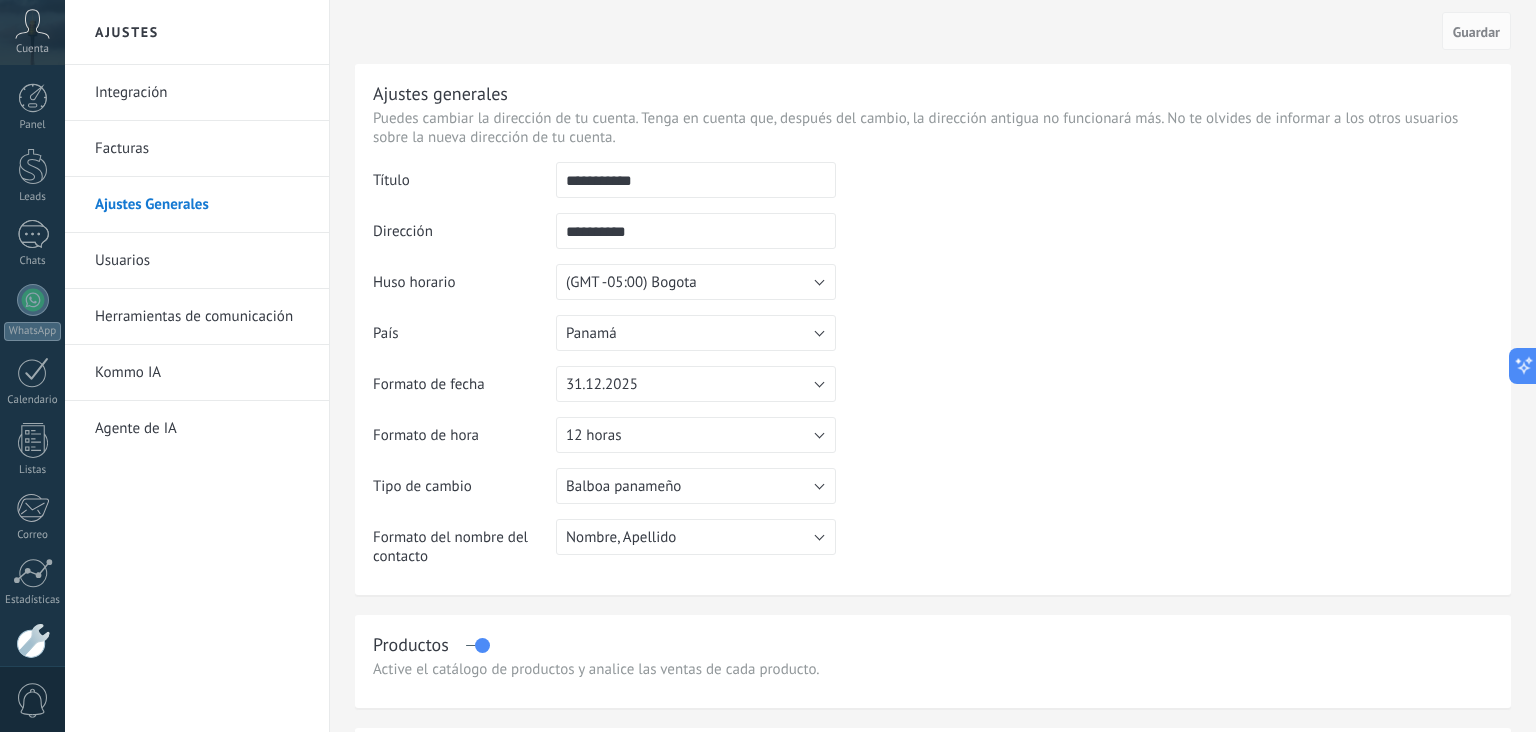click on "**********" at bounding box center [696, 231] 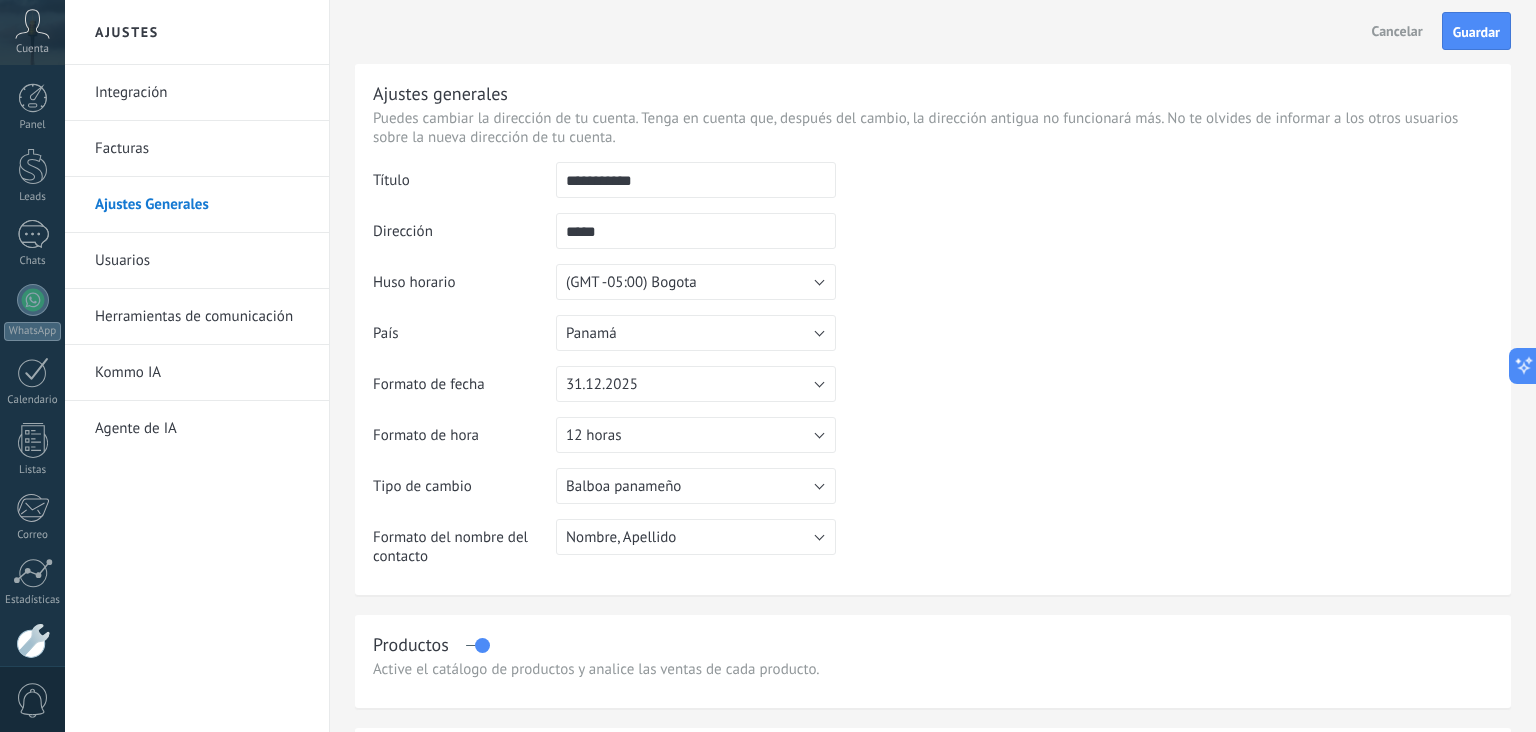 click at bounding box center (1164, 264) 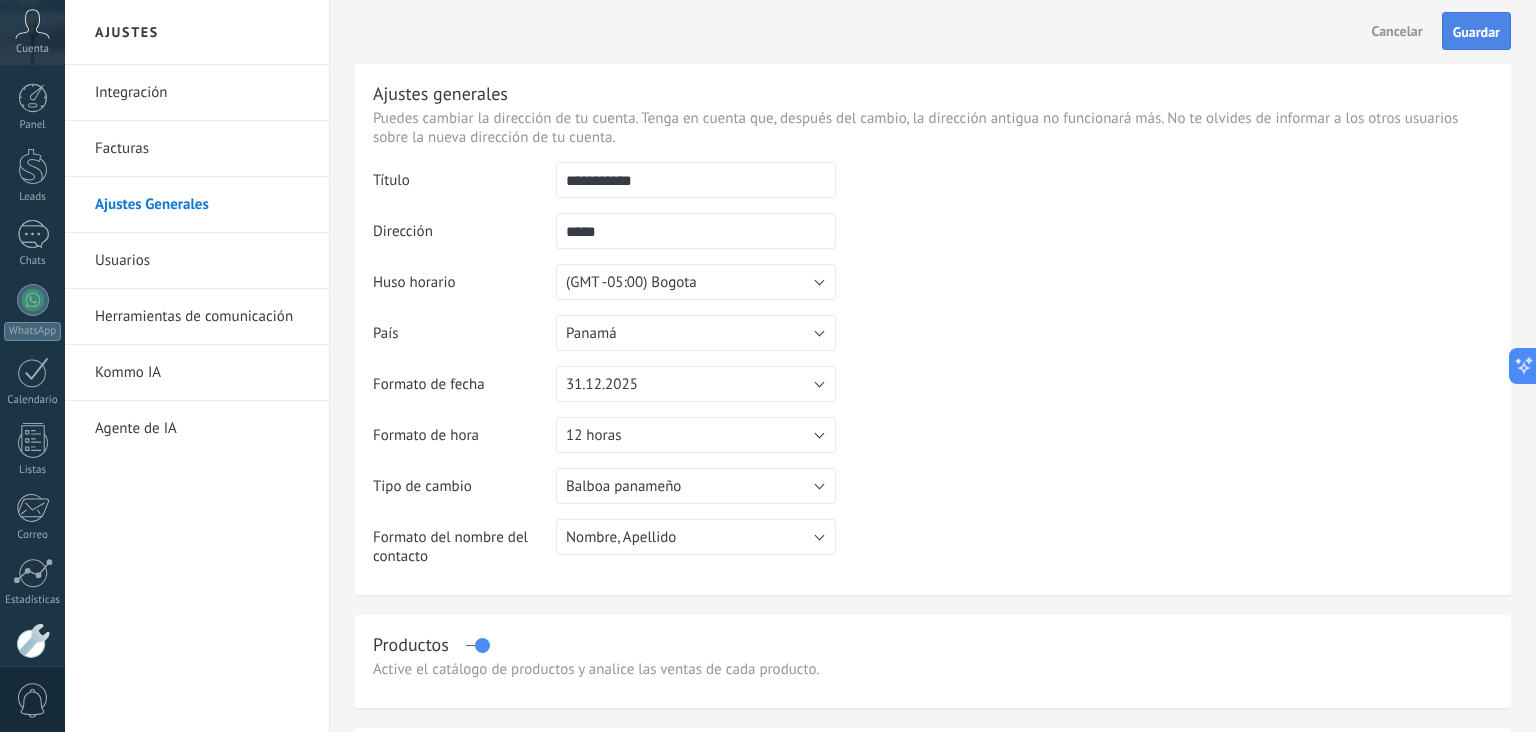 click on "Guardar" at bounding box center [1476, 32] 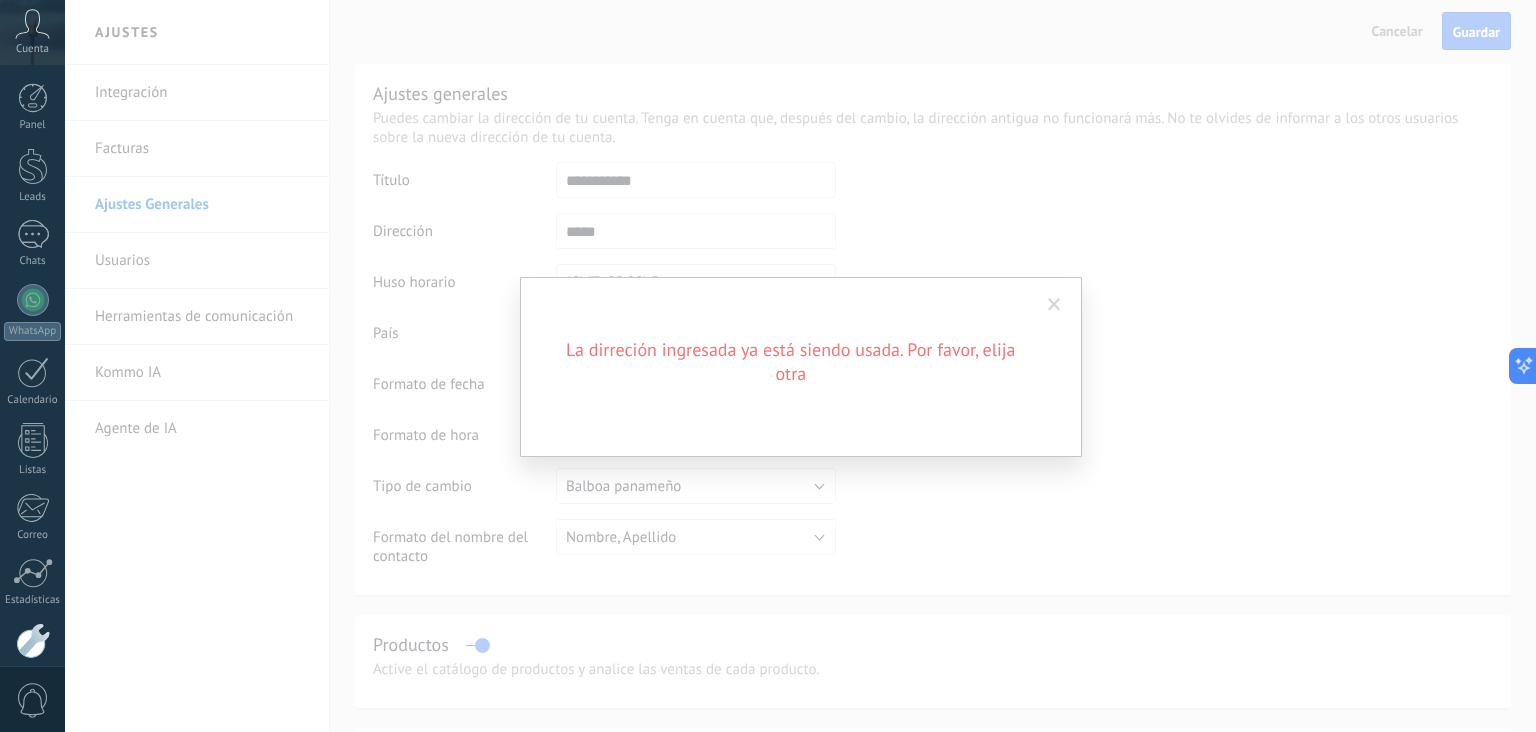 click at bounding box center (1054, 305) 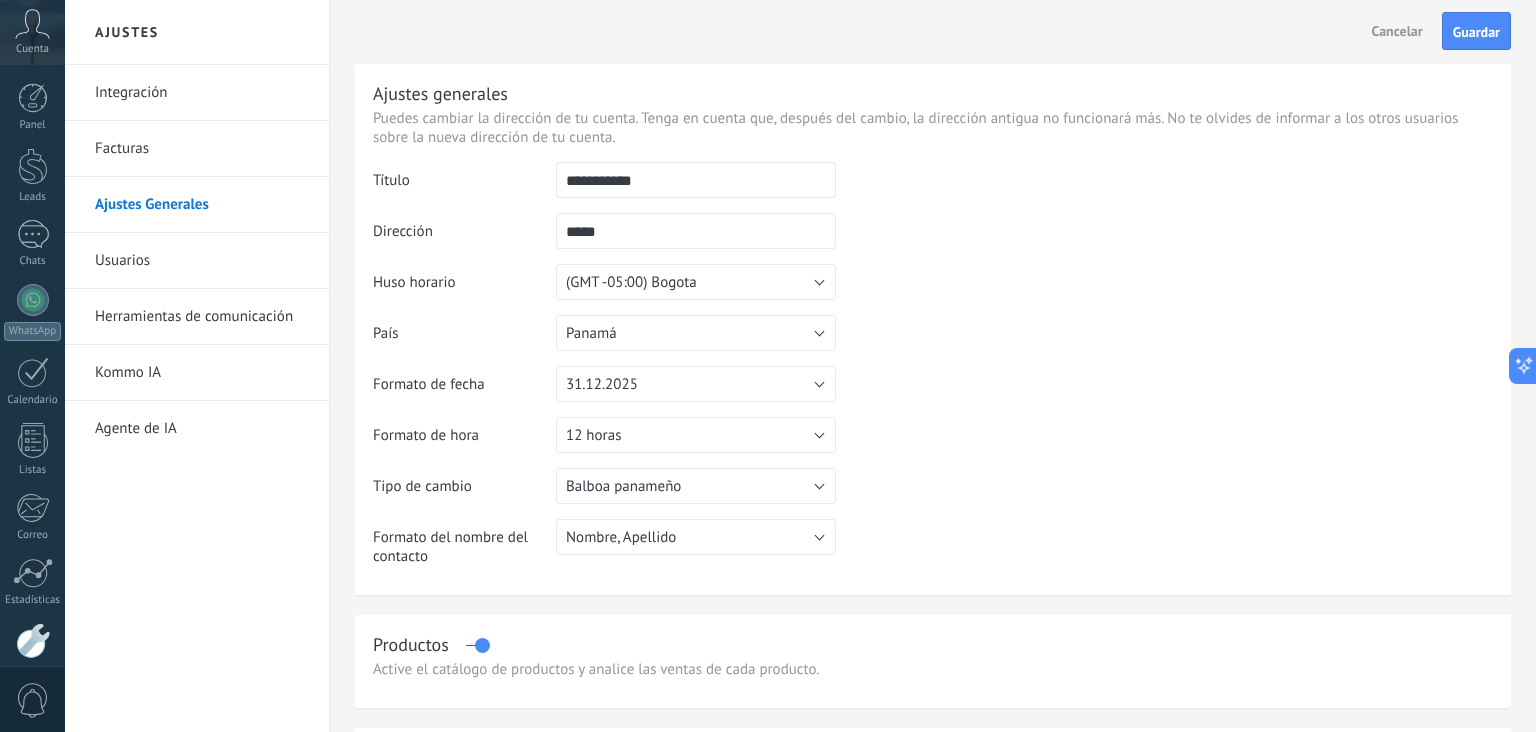 click on "*****" at bounding box center (696, 231) 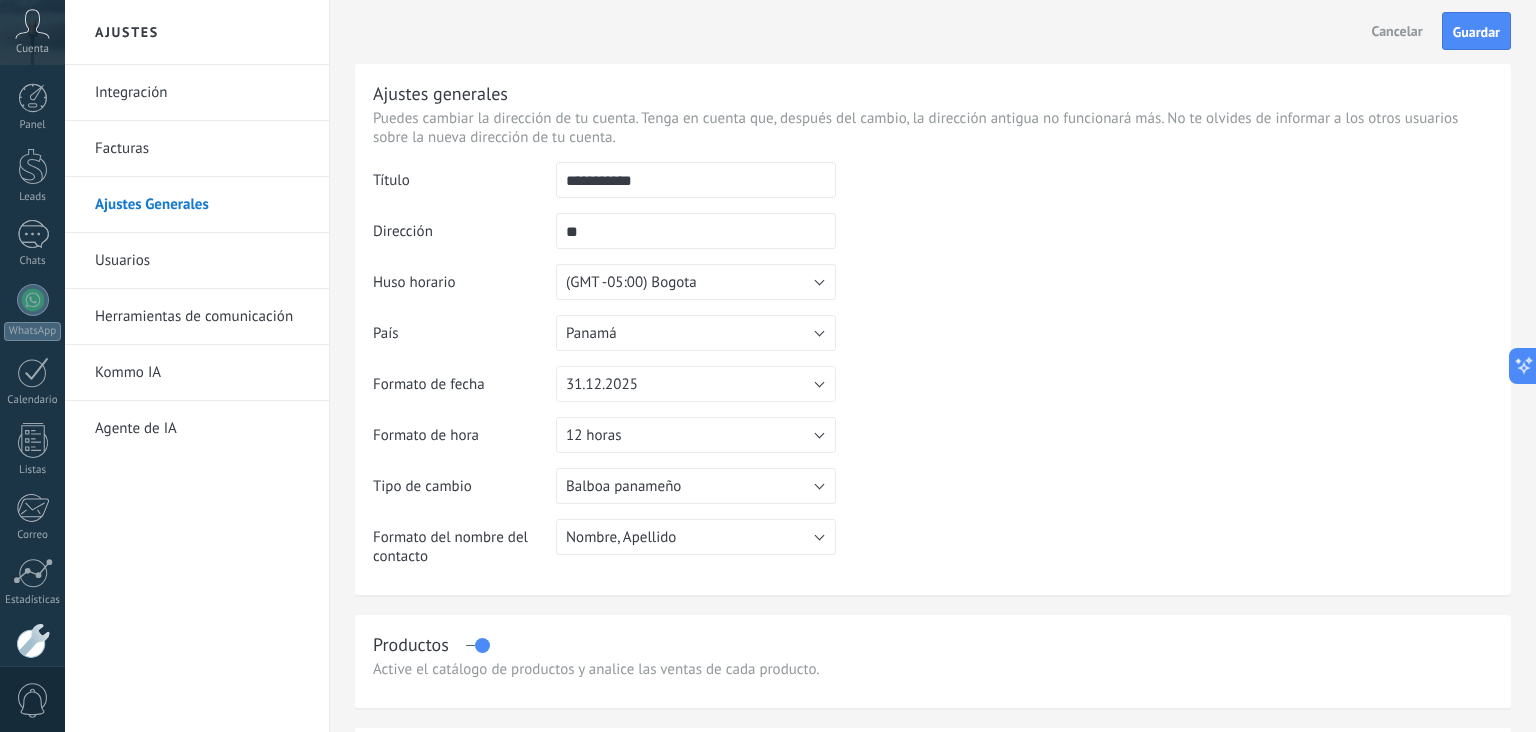 type on "*" 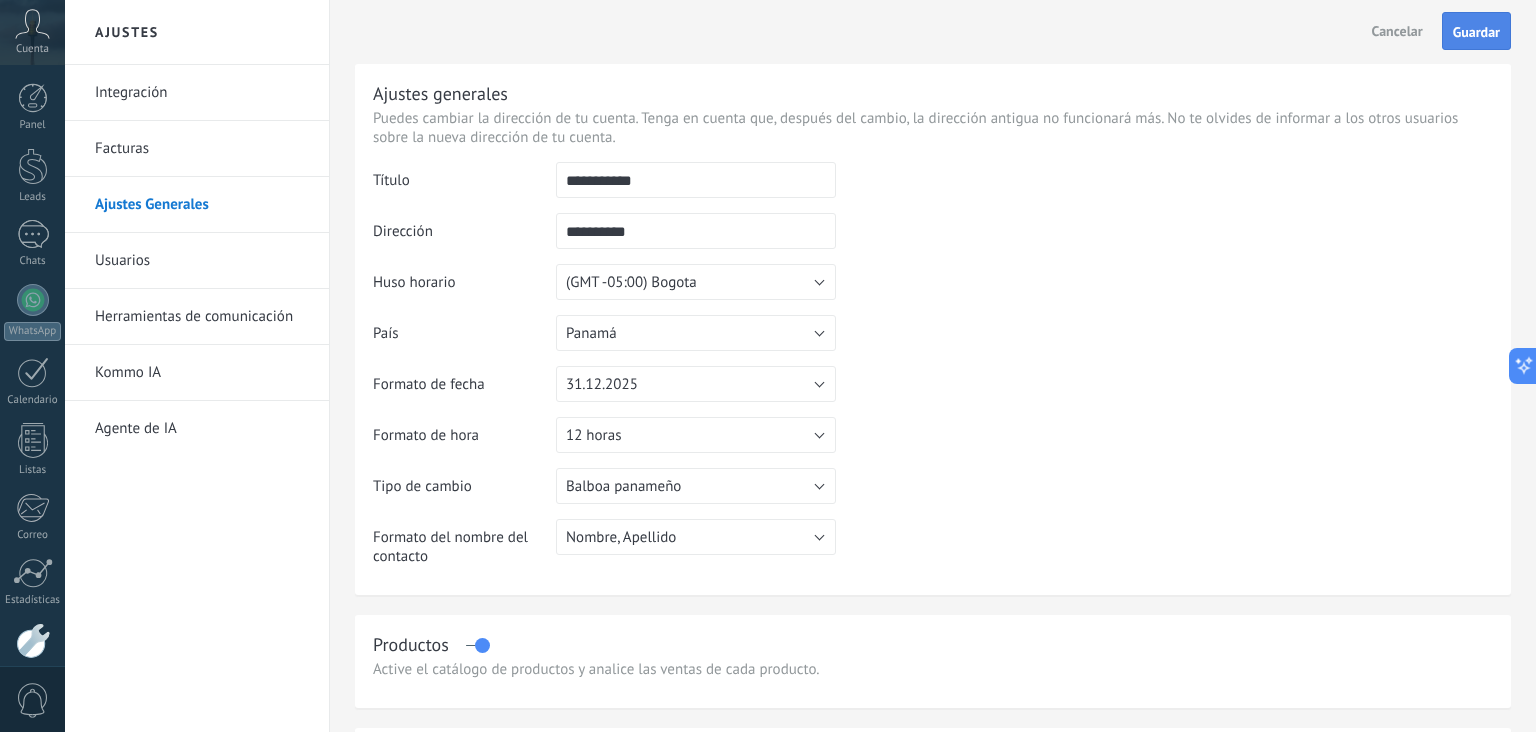 type on "**********" 